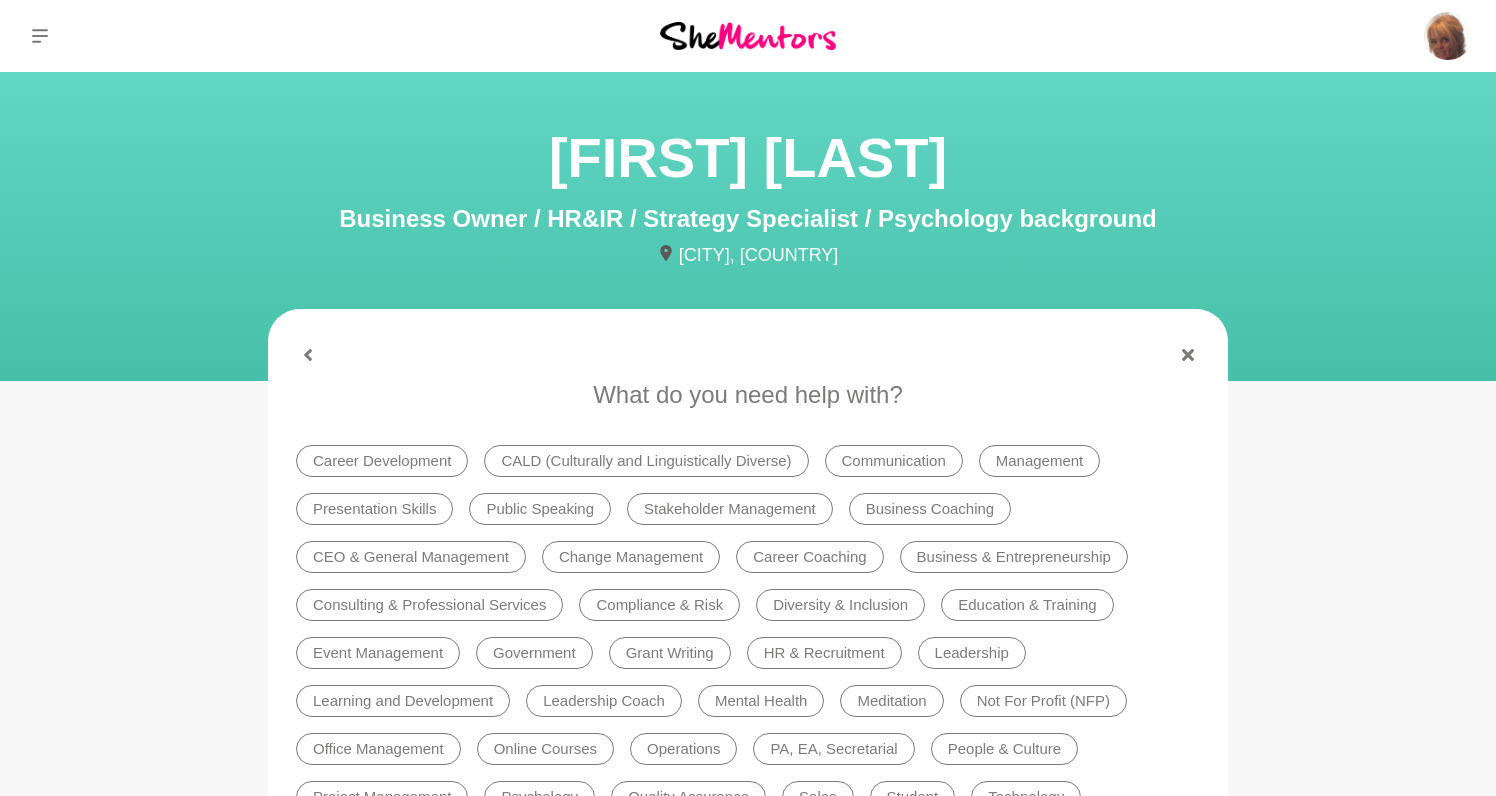 scroll, scrollTop: 0, scrollLeft: 0, axis: both 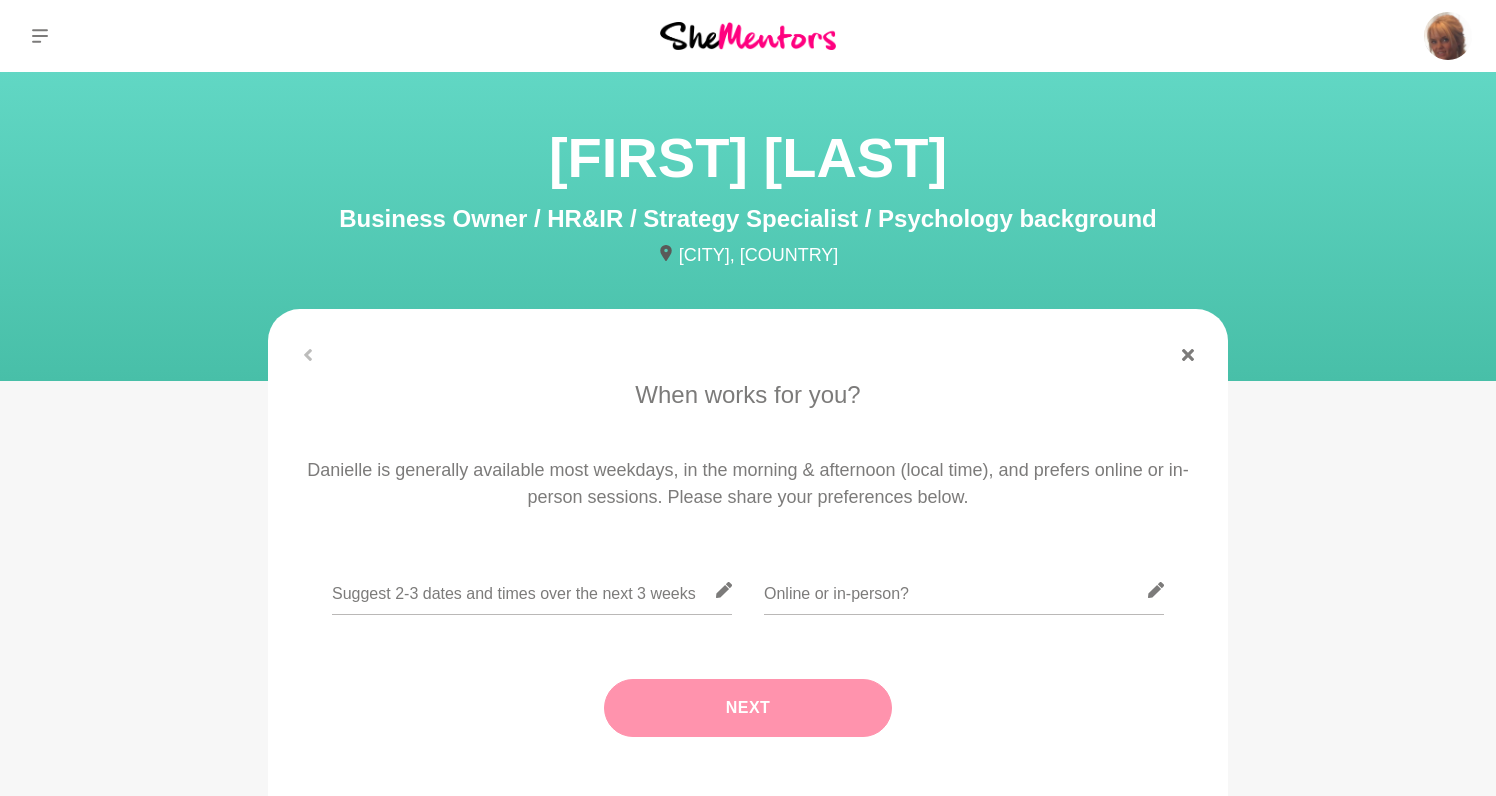 click on "[FIRST] [LAST]" at bounding box center (748, 158) 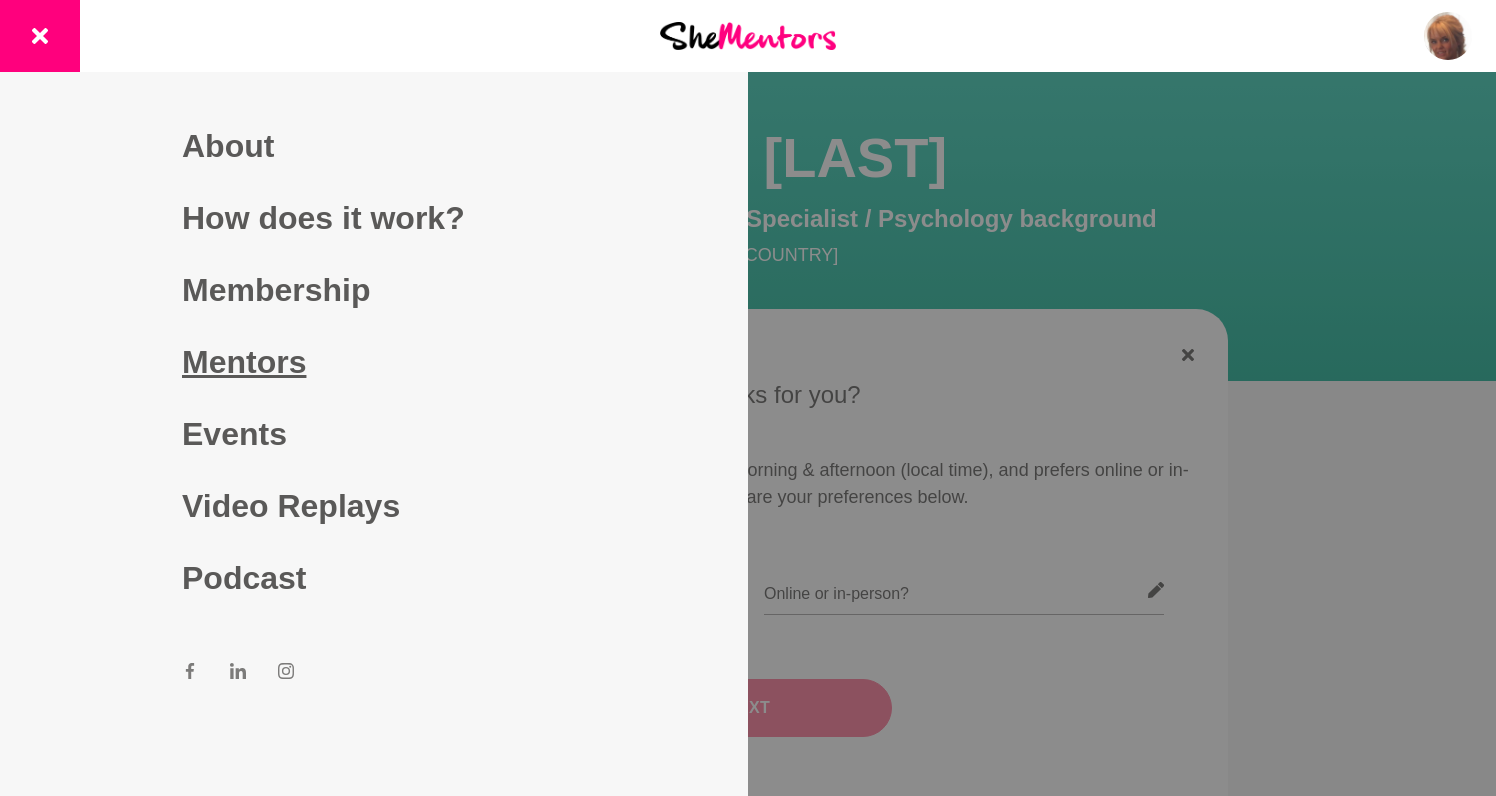 click on "Mentors" at bounding box center (374, 362) 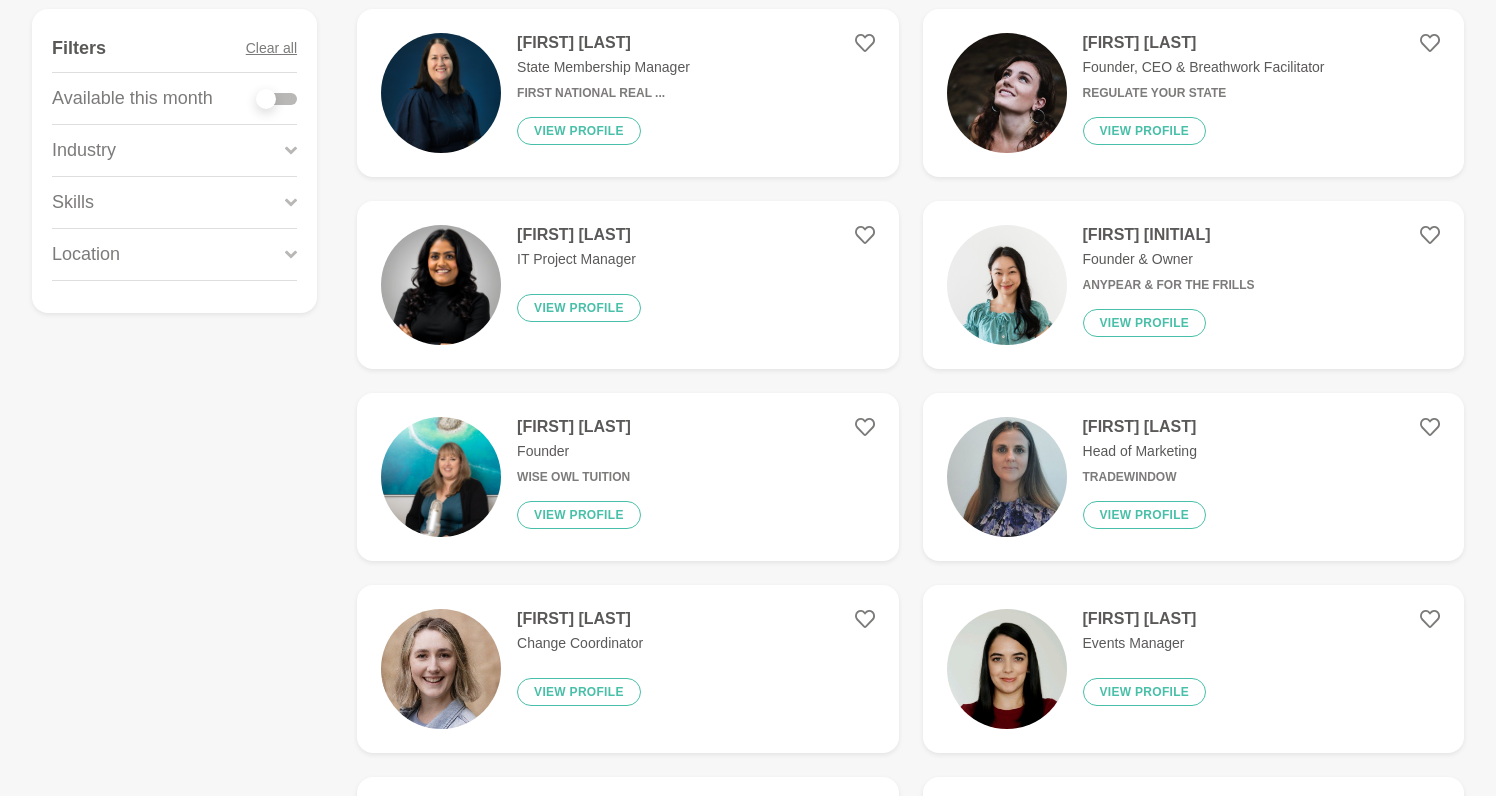 scroll, scrollTop: 250, scrollLeft: 0, axis: vertical 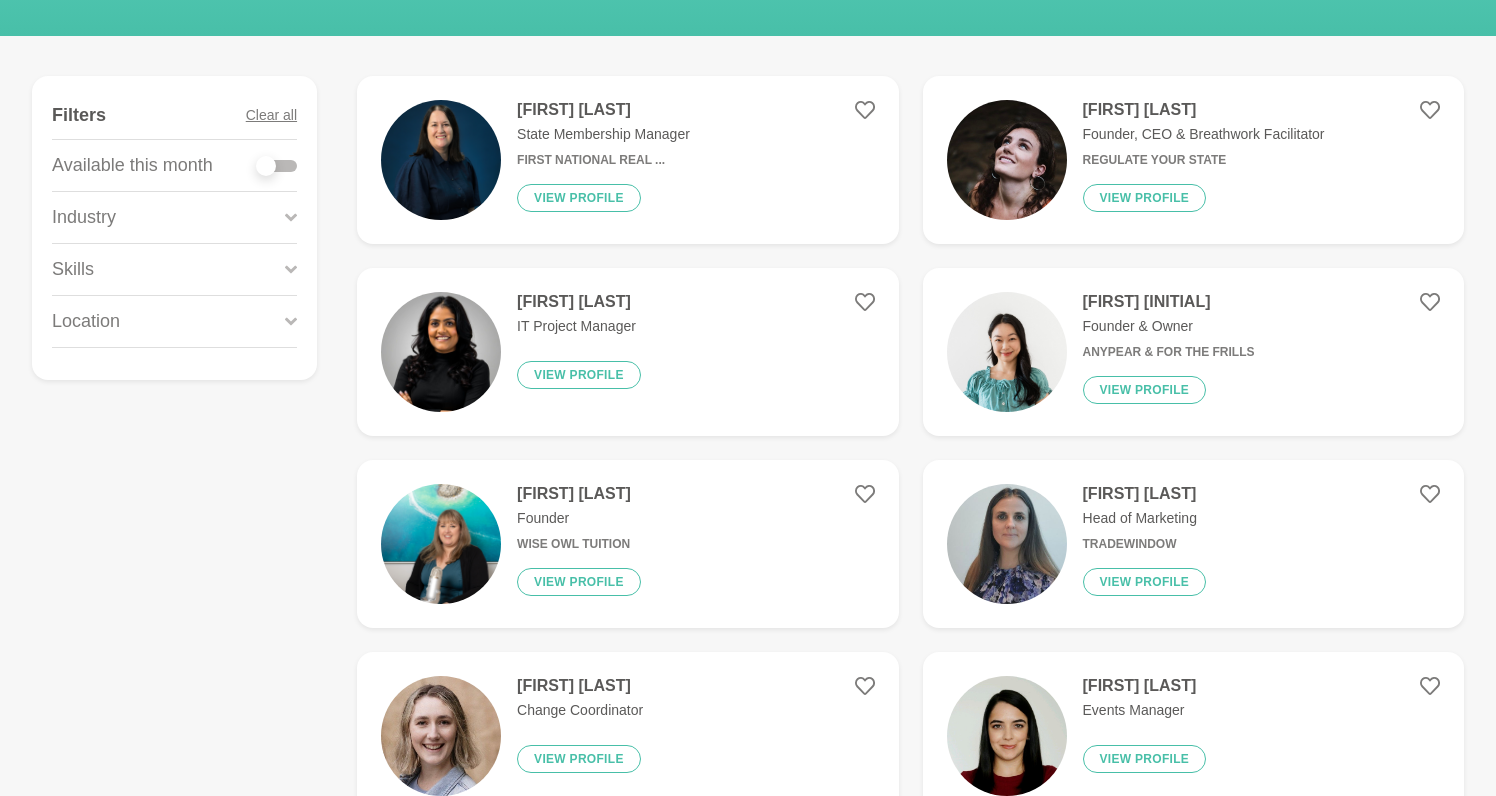 click on "Location" at bounding box center (174, 321) 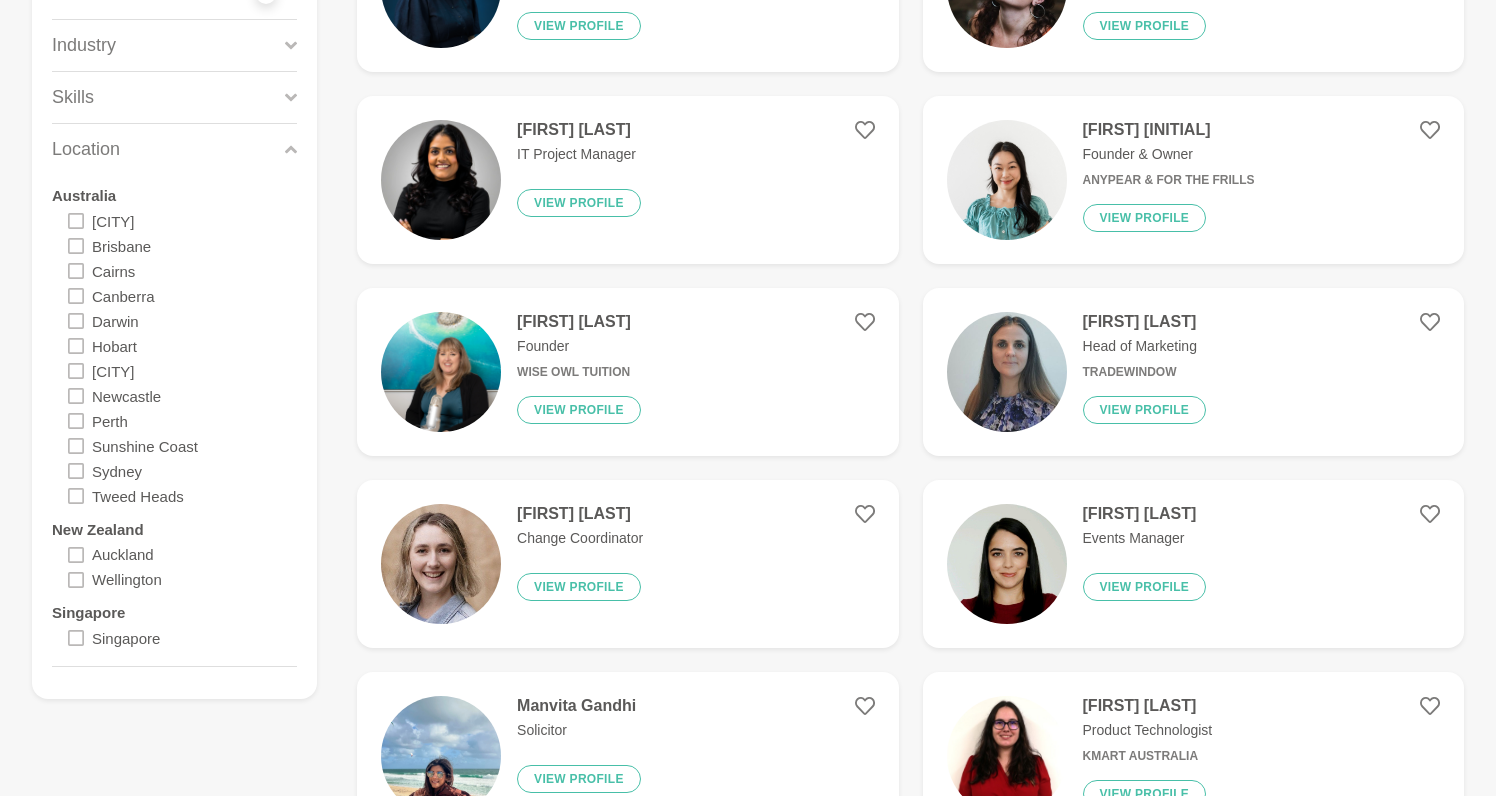 scroll, scrollTop: 452, scrollLeft: 0, axis: vertical 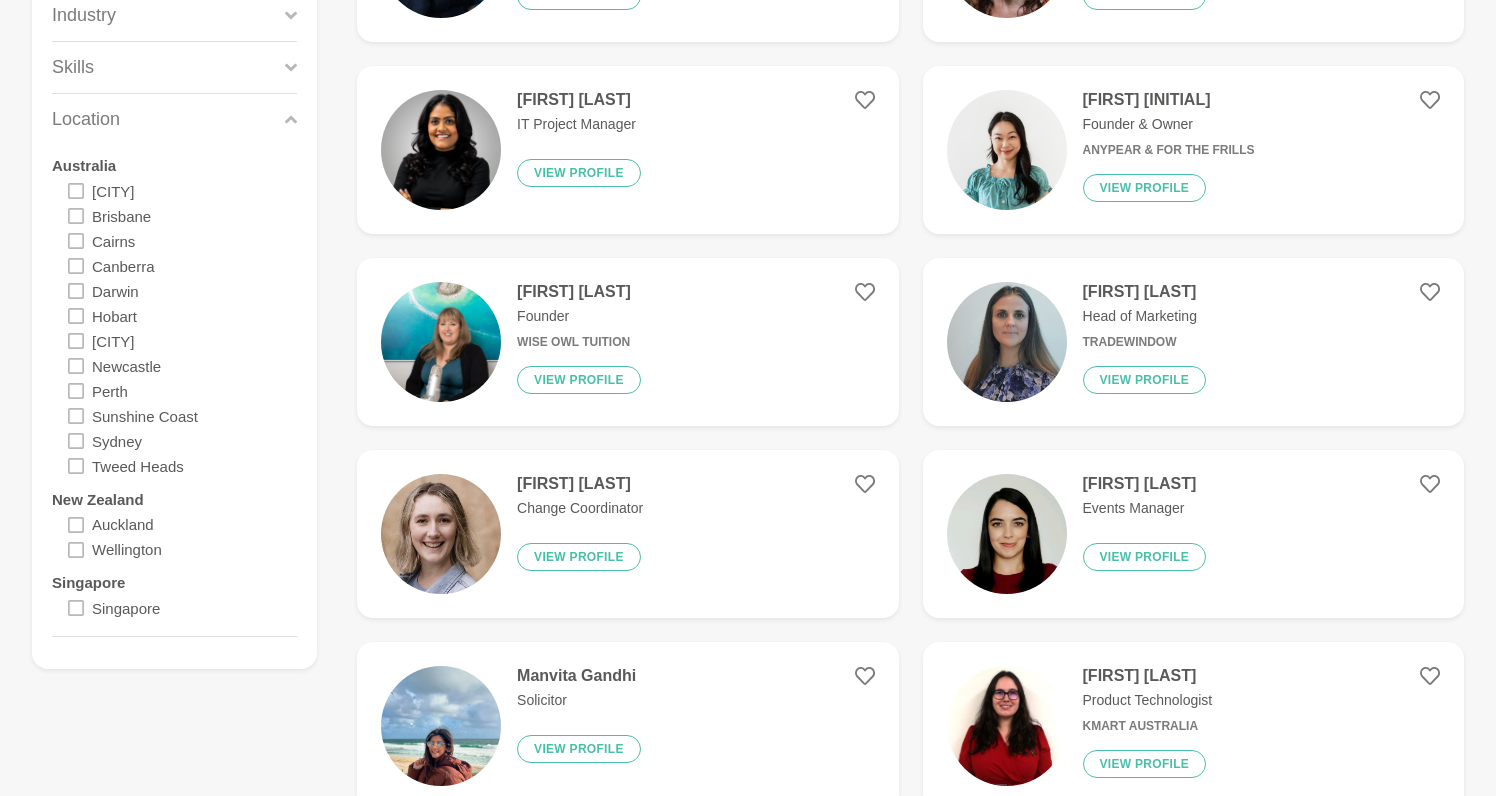 click 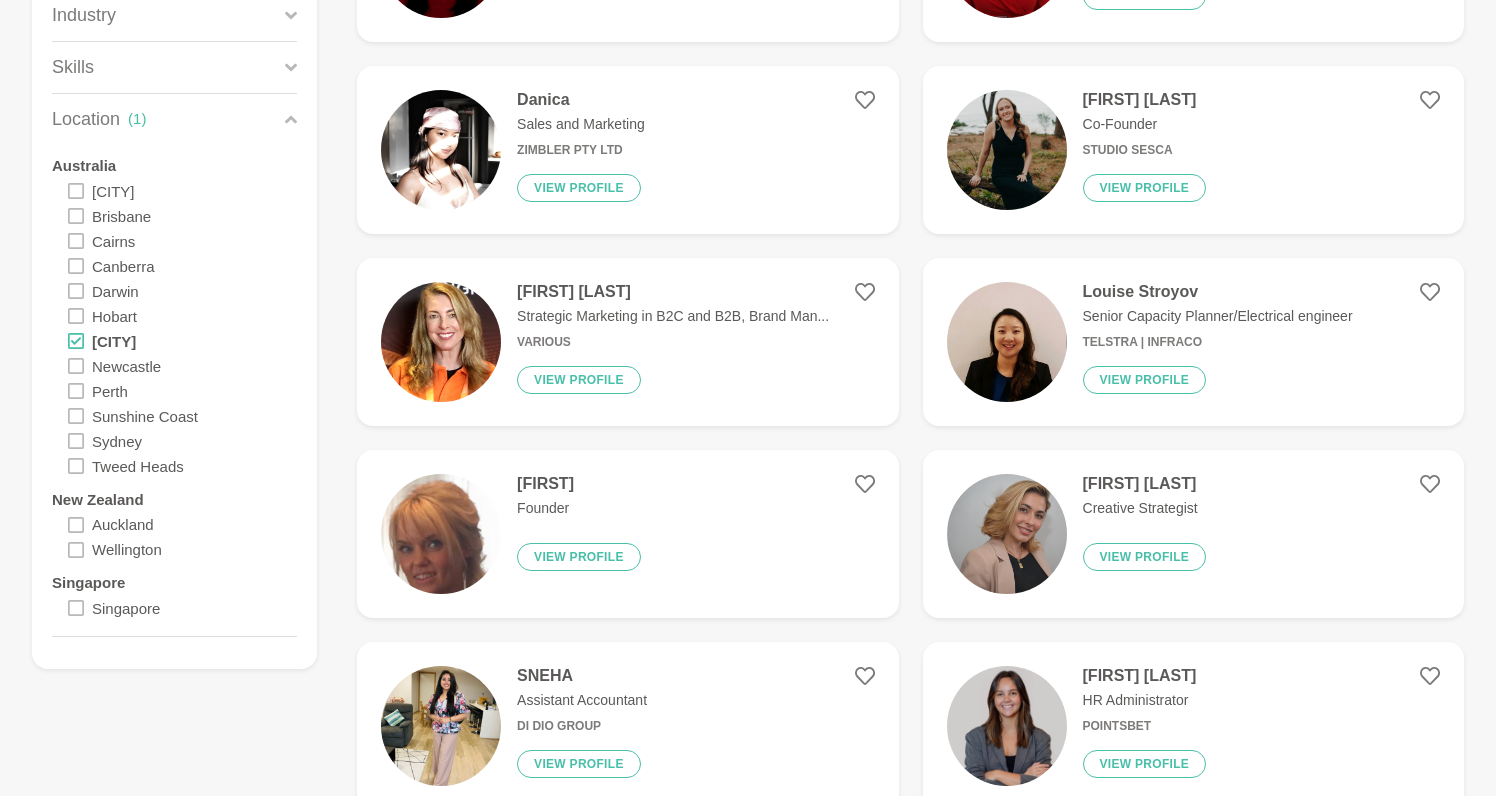 click on "Show Filters Filters Clear all Available this month   Industry Accounting Administration Advertising, Arts & Media Agency Account Management Banking, Investment & Finance Bookkeeping Branding Business & Entrepreneurship Career Coaching Change Management Coaching Construction Consulting & Professional Services Copywriting Customer Experience Data & Analytics Design Digital Marketing Disability Support Editing & Publishing Education & Training Event Management Fashion Government Graphic Design Health & Wellbeing HR & Recruitment Information Technology (IT) Insurance & Superannunuation Leadership Leadership Coach Life Coach Marketing & Communications Medicine Money Coach Not For Profit (NFP) Office Management Operations Partnerships & Sponsorships People & Culture Product Management Project Management Psychology Quality Assurance Real Estate & Constuction Retail & Consumer Products Sales StartUp Technology Telecommunications Travel & Tourism Veterinary and Animal Care Wholesale & Distribution Skills Accounting (" at bounding box center (748, 1850) 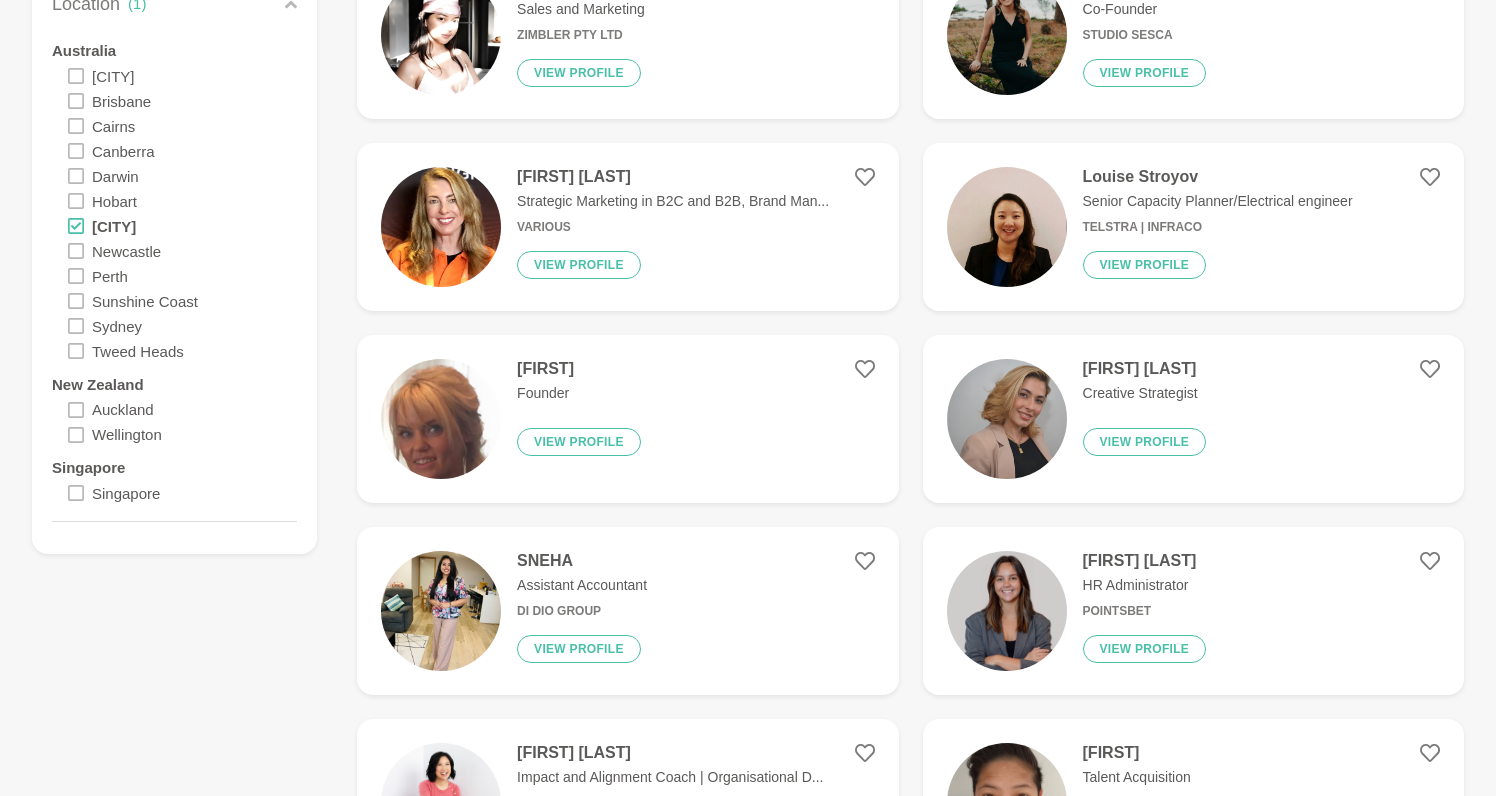 scroll, scrollTop: 560, scrollLeft: 0, axis: vertical 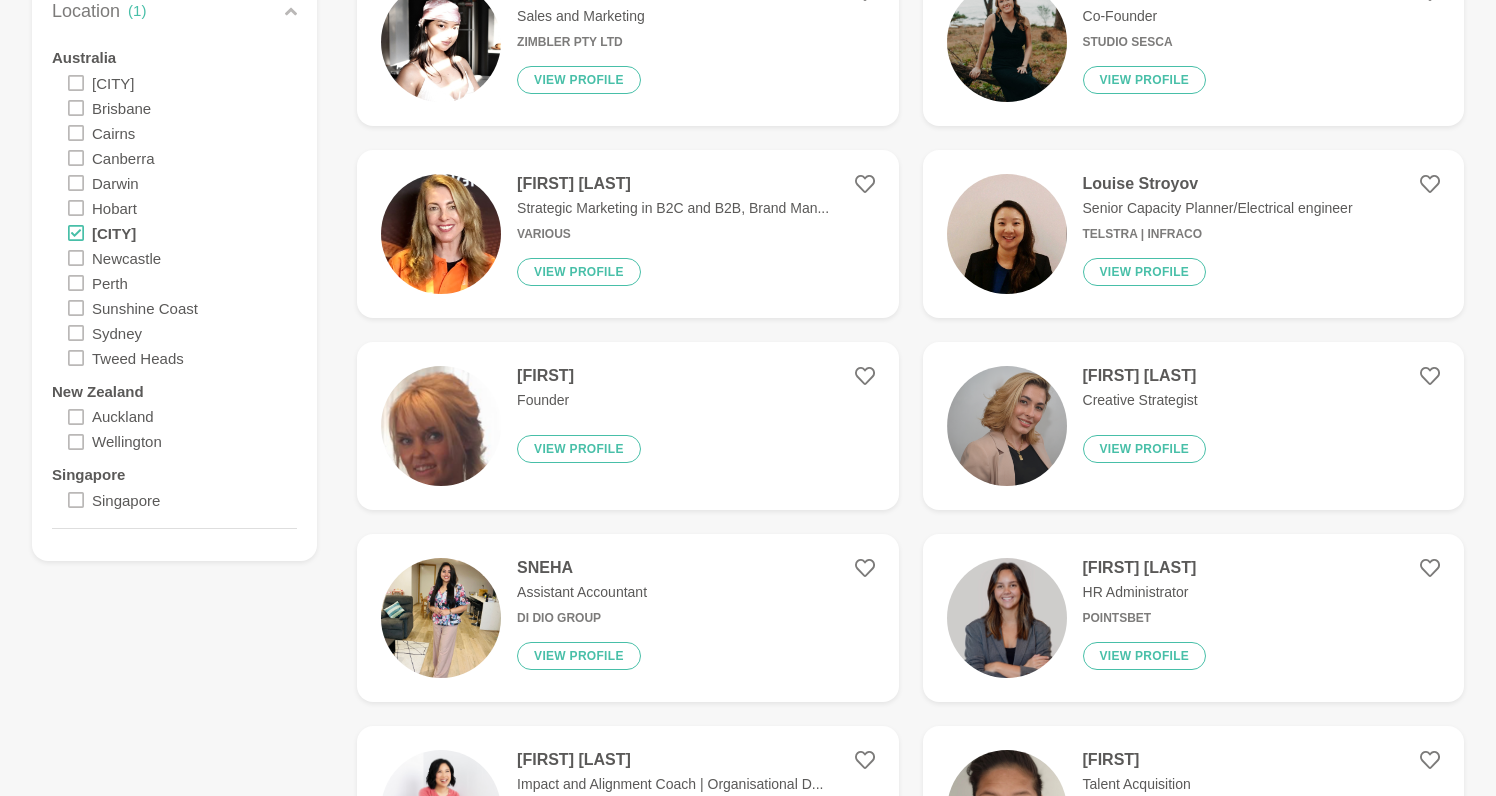 click at bounding box center (441, 426) 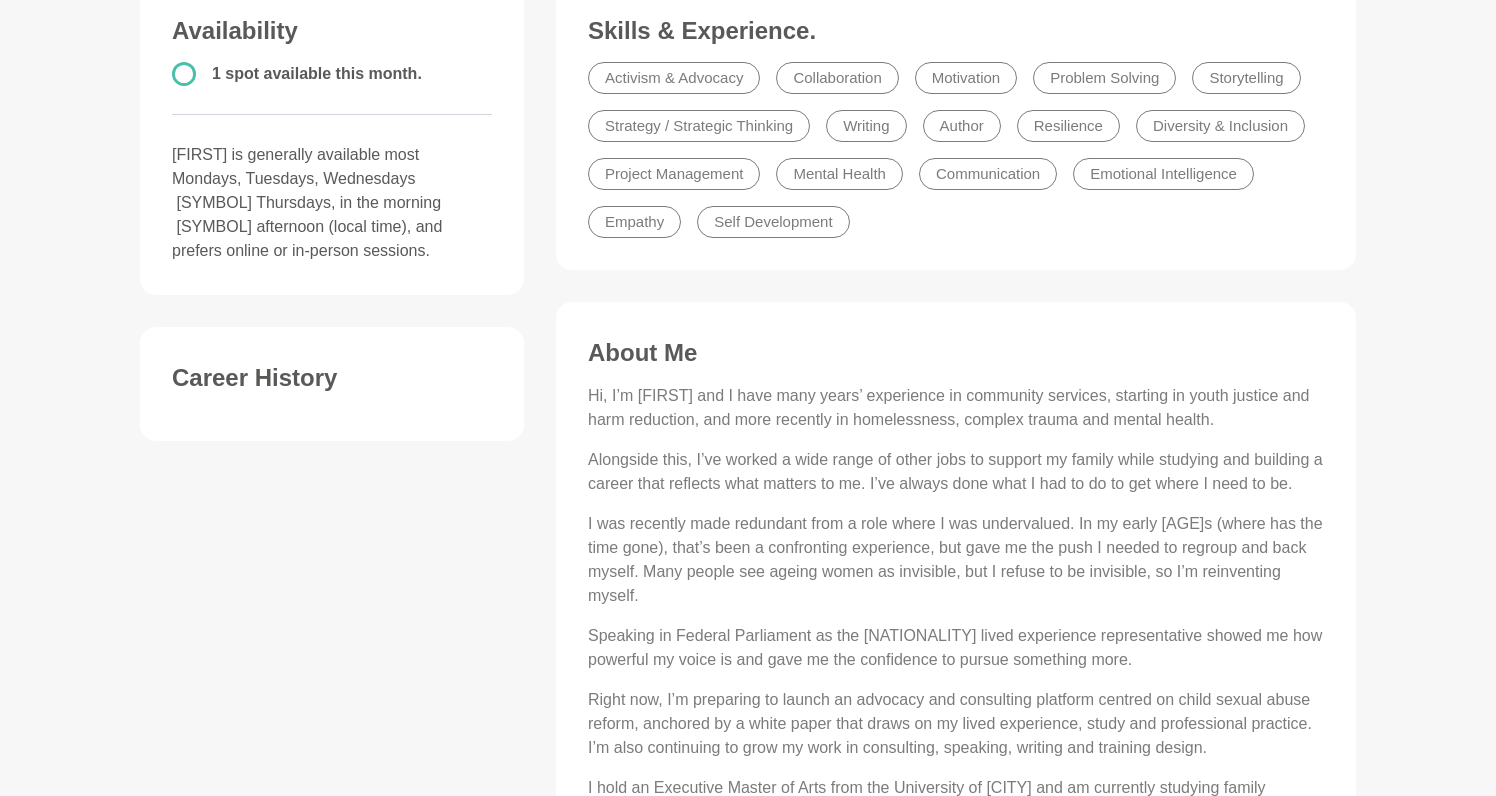 scroll, scrollTop: 0, scrollLeft: 0, axis: both 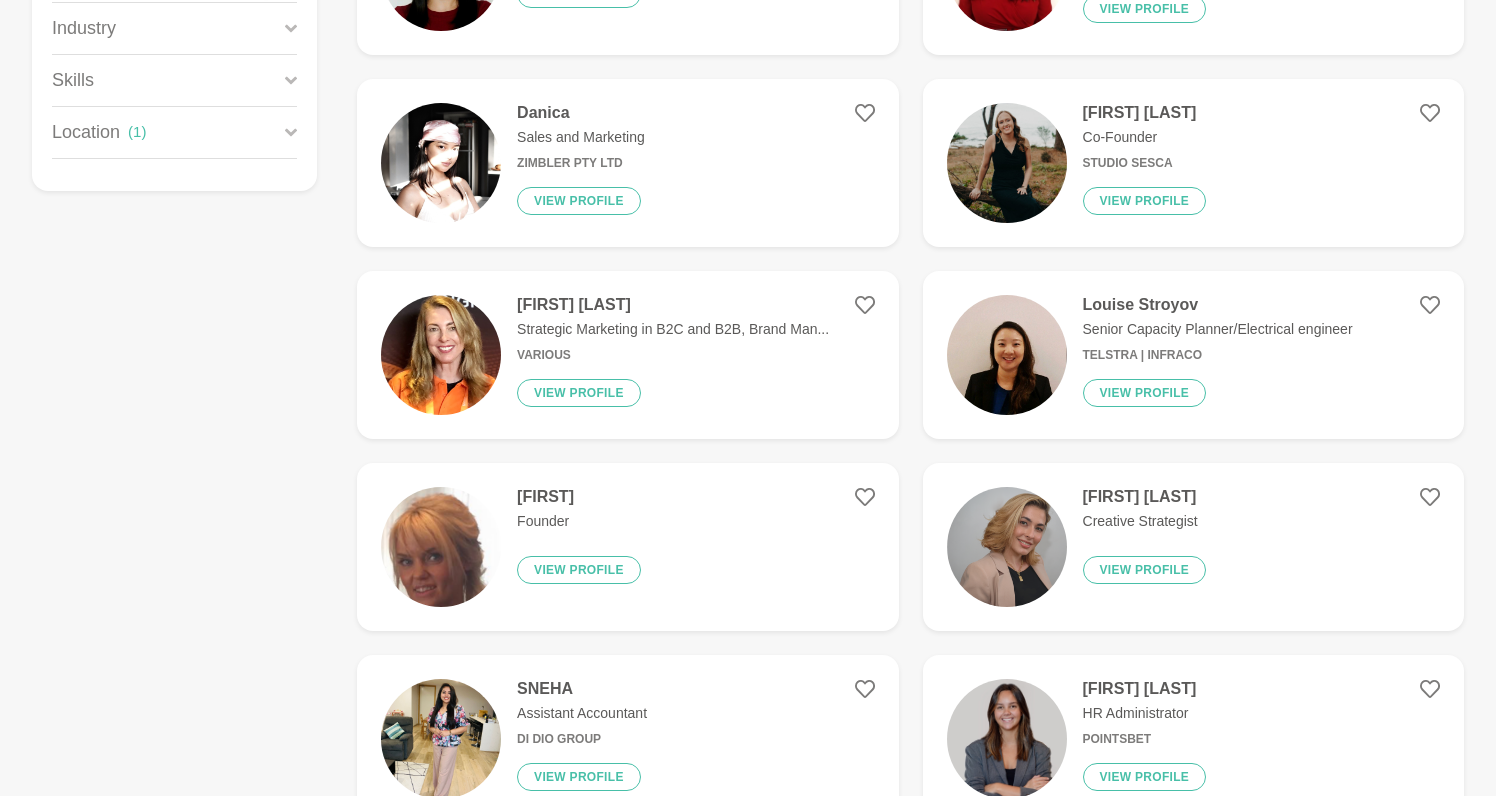 click at bounding box center [441, 547] 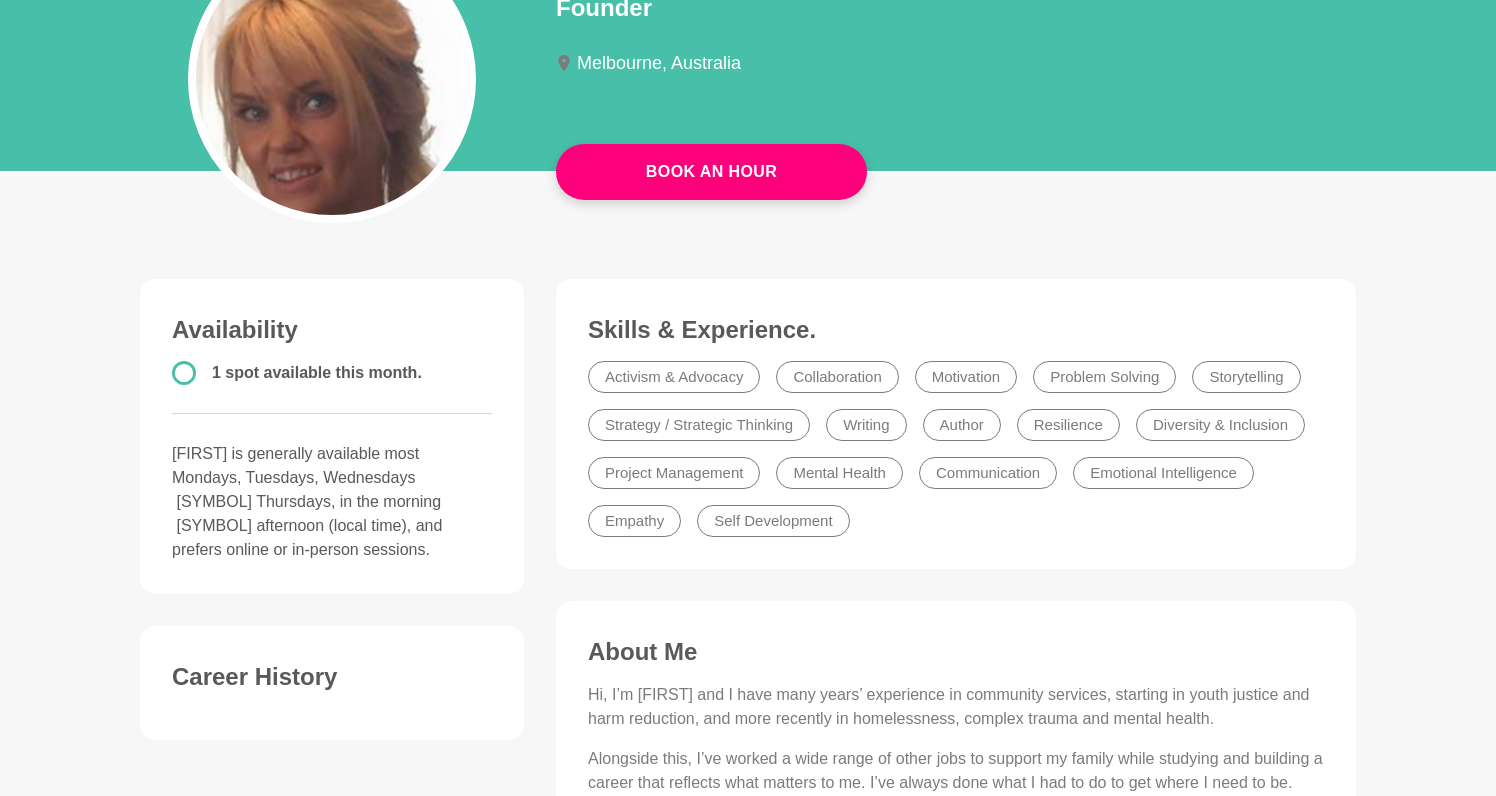 scroll, scrollTop: 262, scrollLeft: 0, axis: vertical 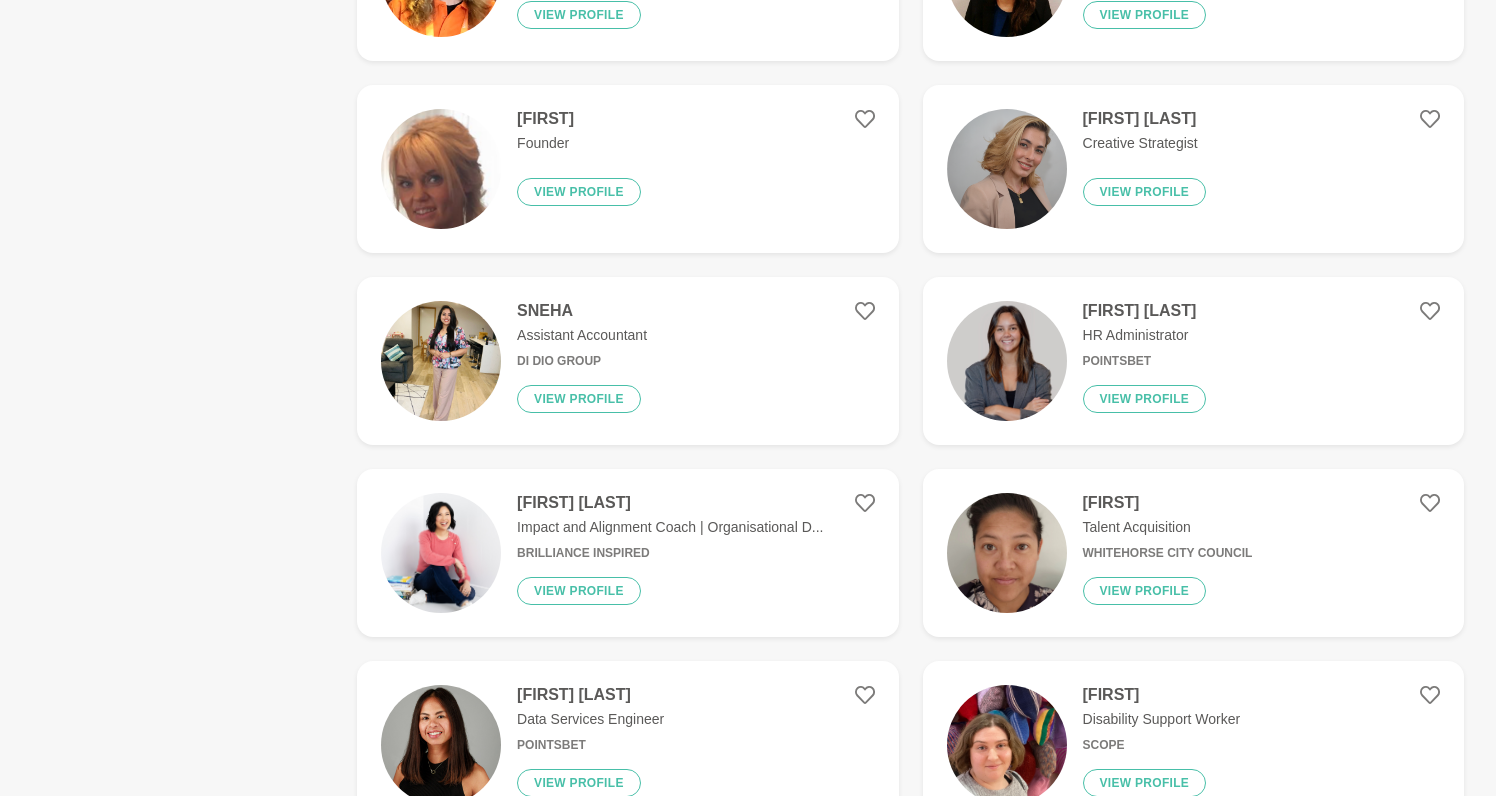 click at bounding box center [441, 169] 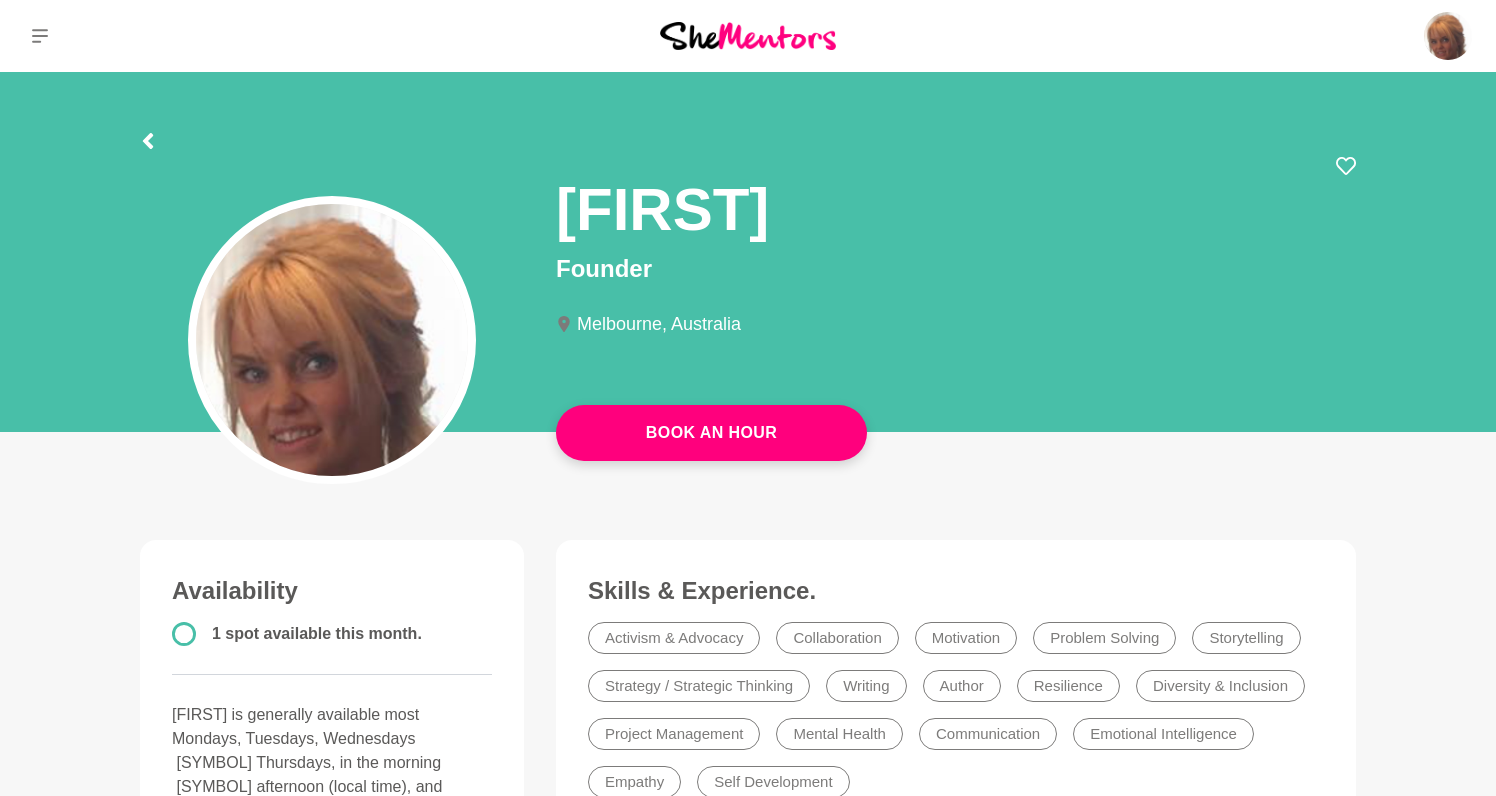 scroll, scrollTop: -1, scrollLeft: 0, axis: vertical 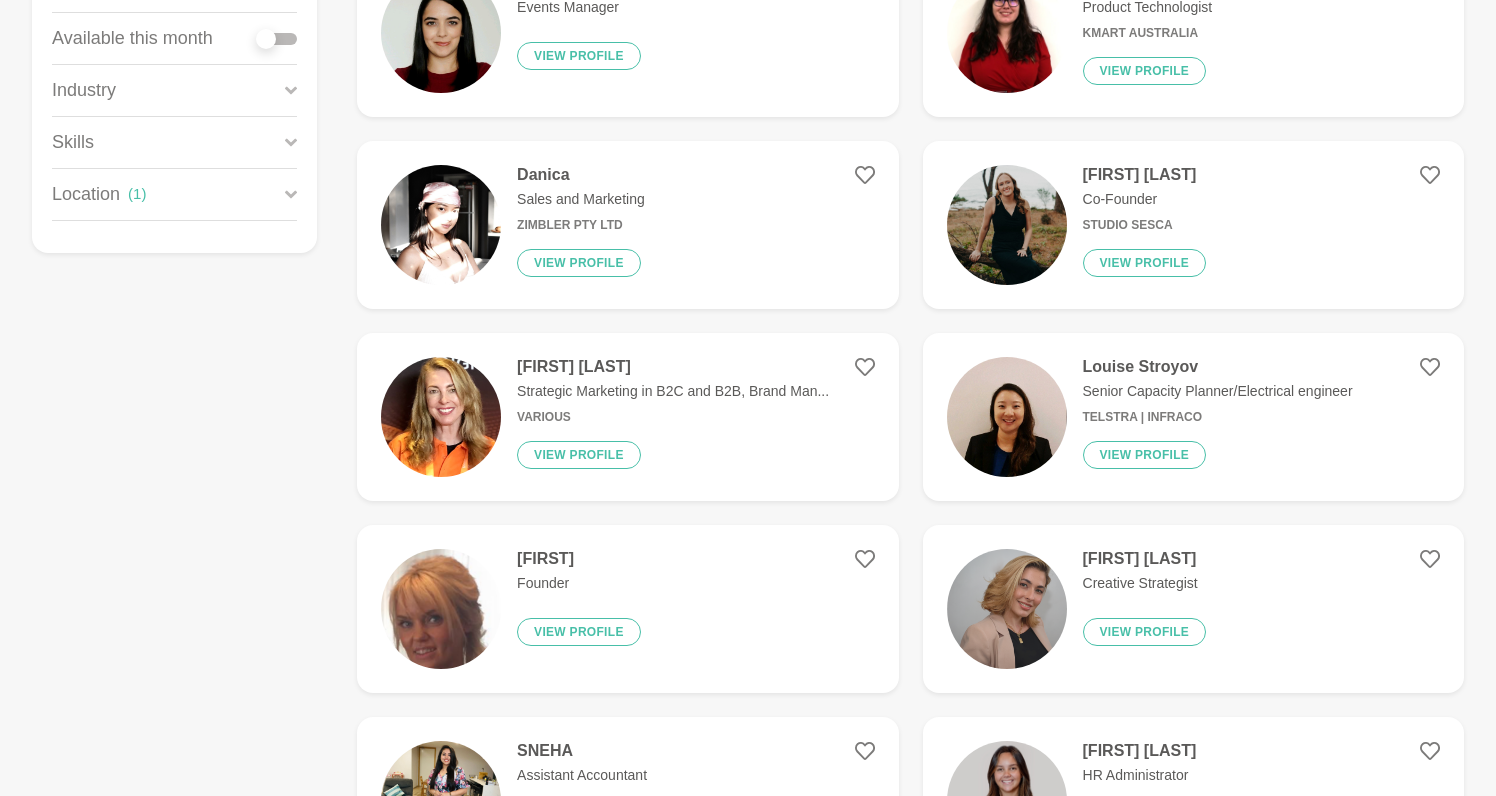 click at bounding box center [441, 609] 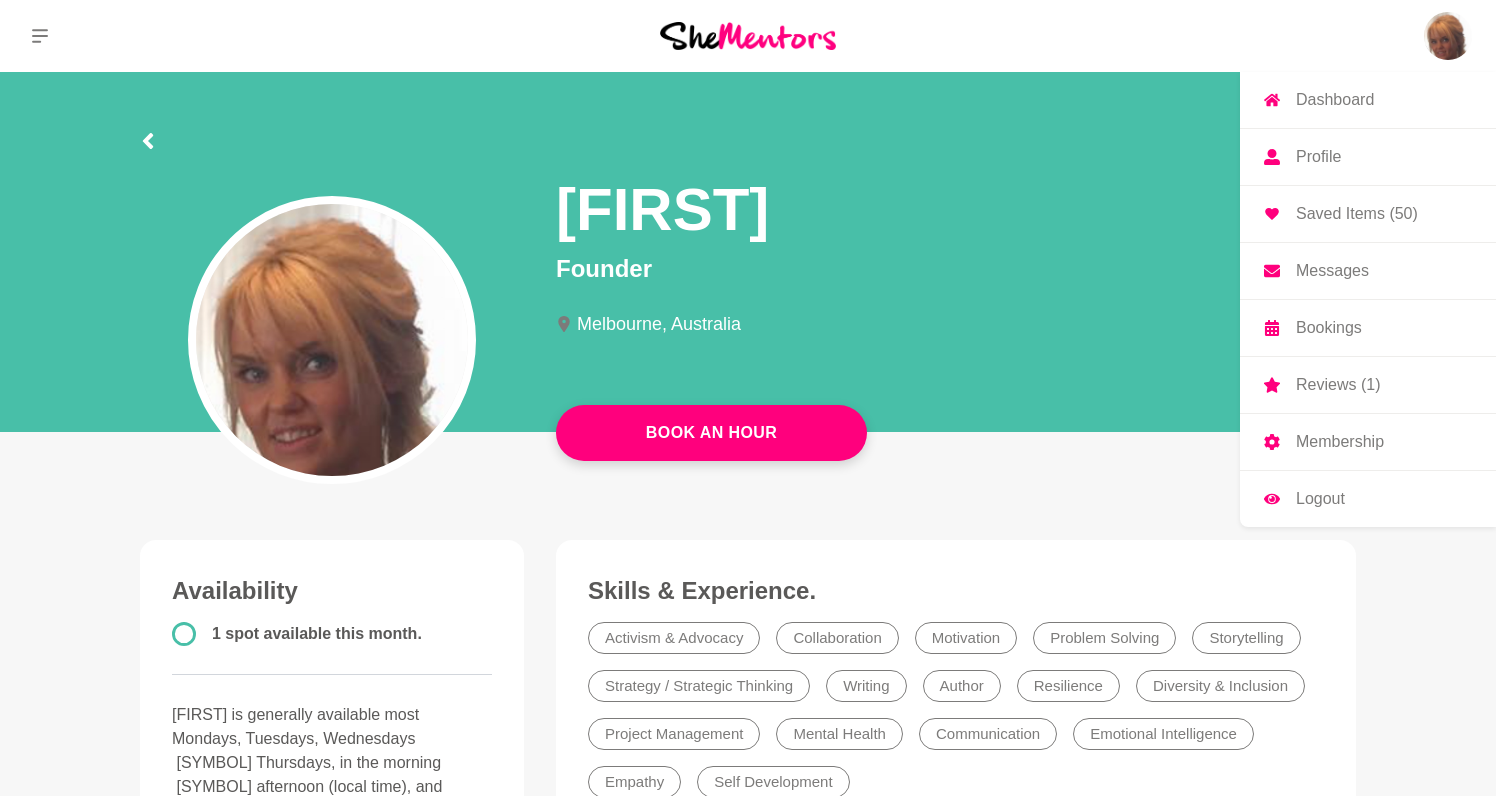 click at bounding box center (1448, 36) 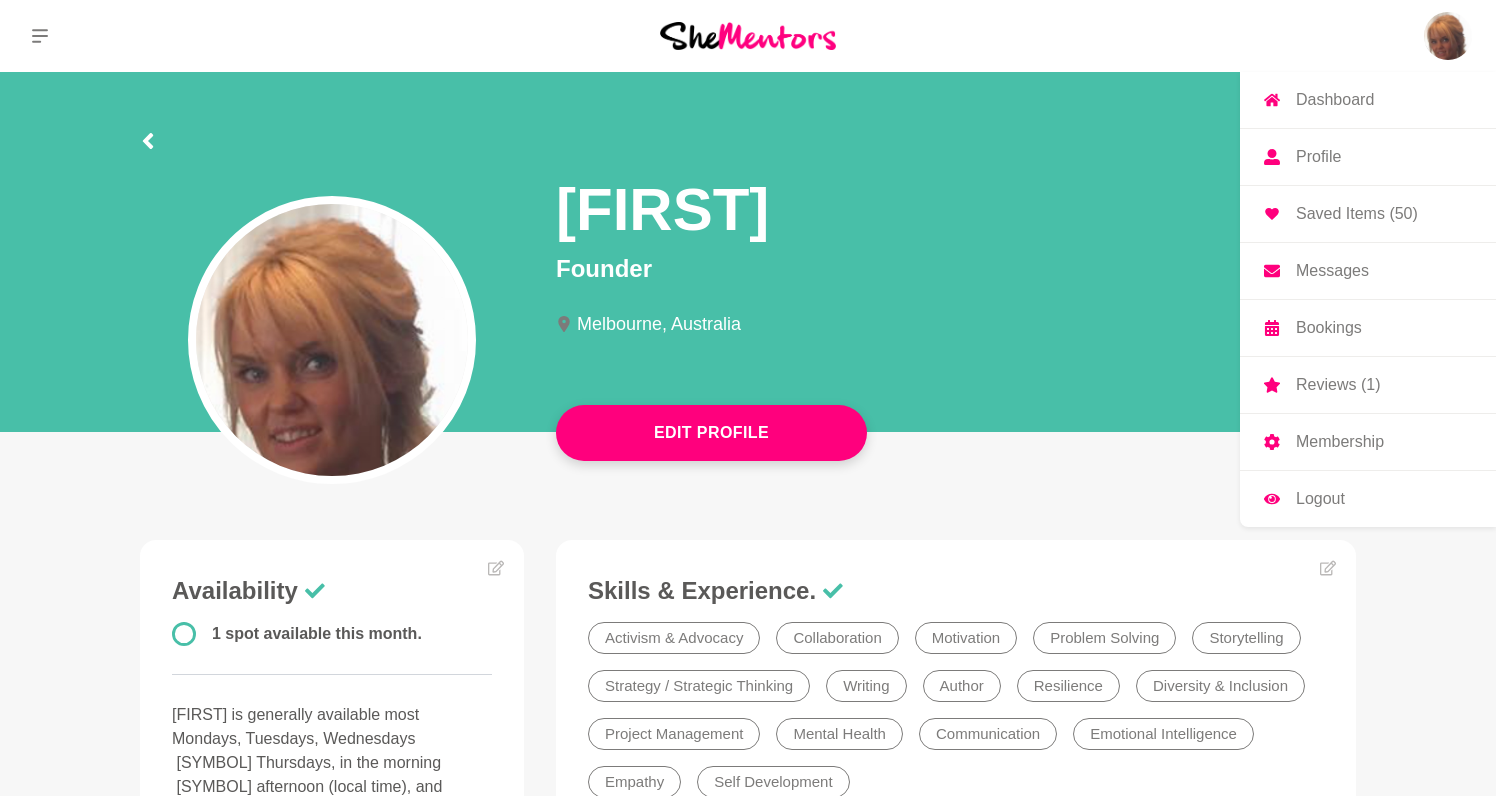 click on "Profile" at bounding box center (1368, 157) 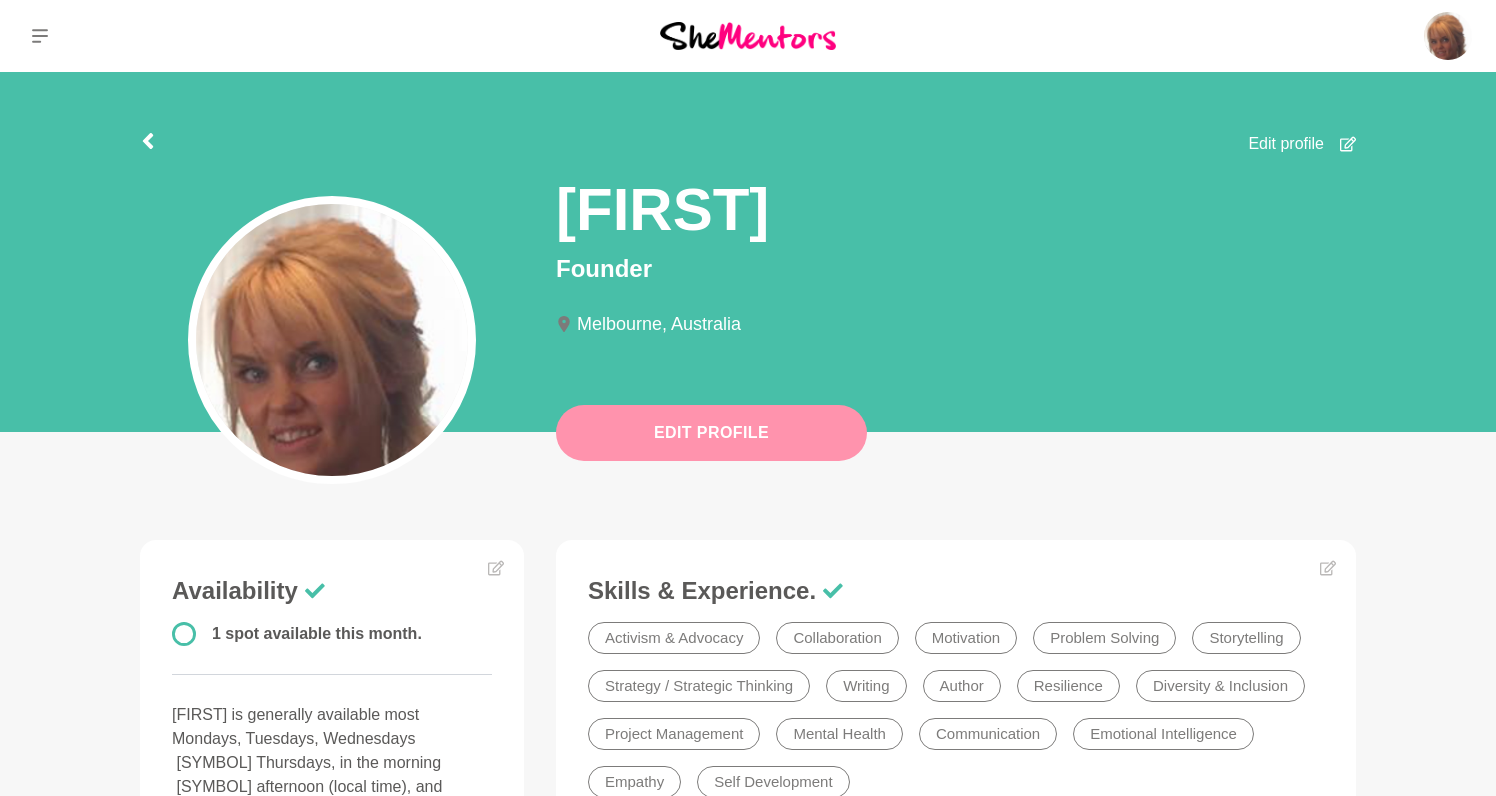 click on "Edit Profile" at bounding box center [711, 433] 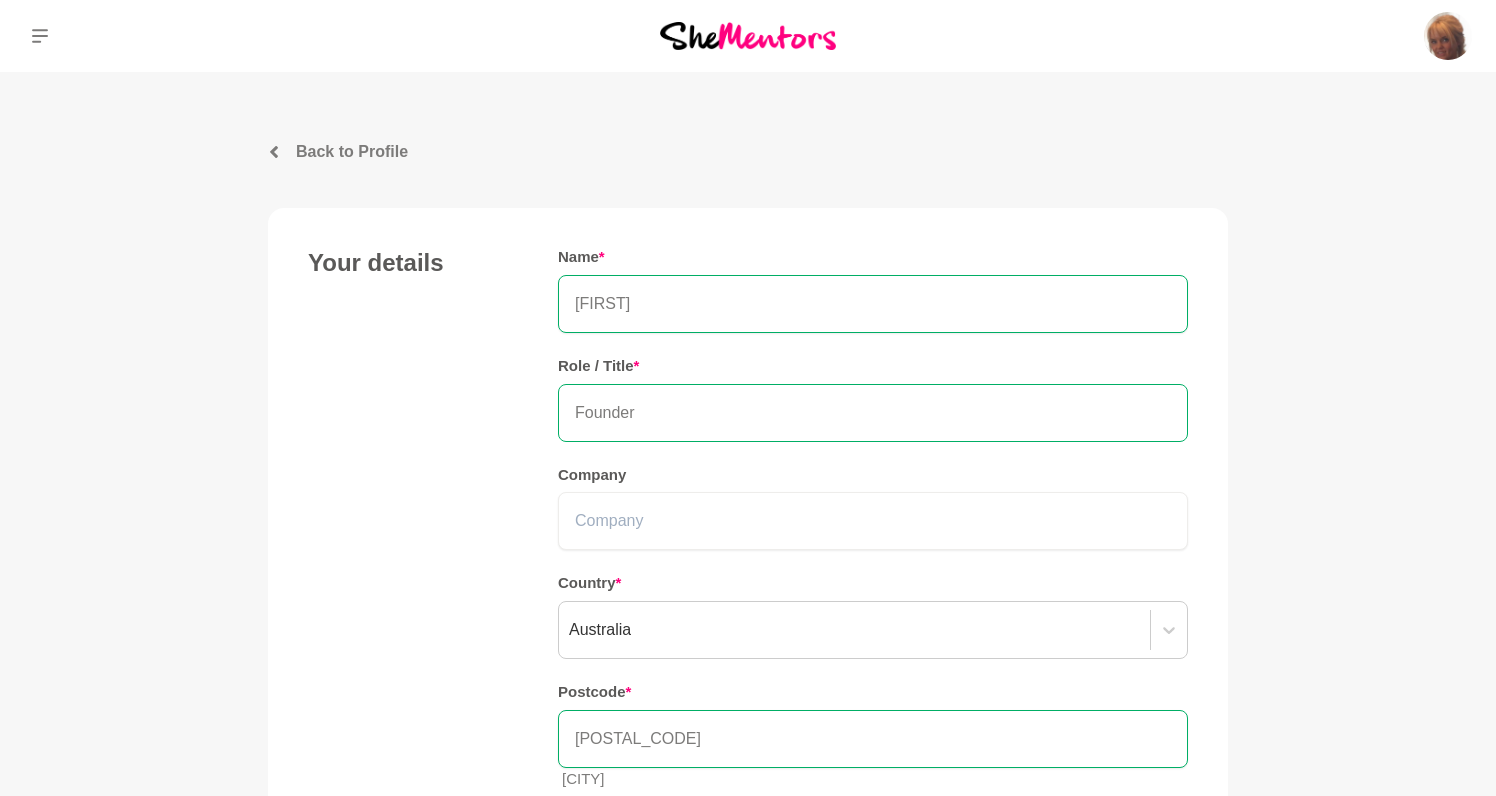 click on "Founder" at bounding box center (873, 413) 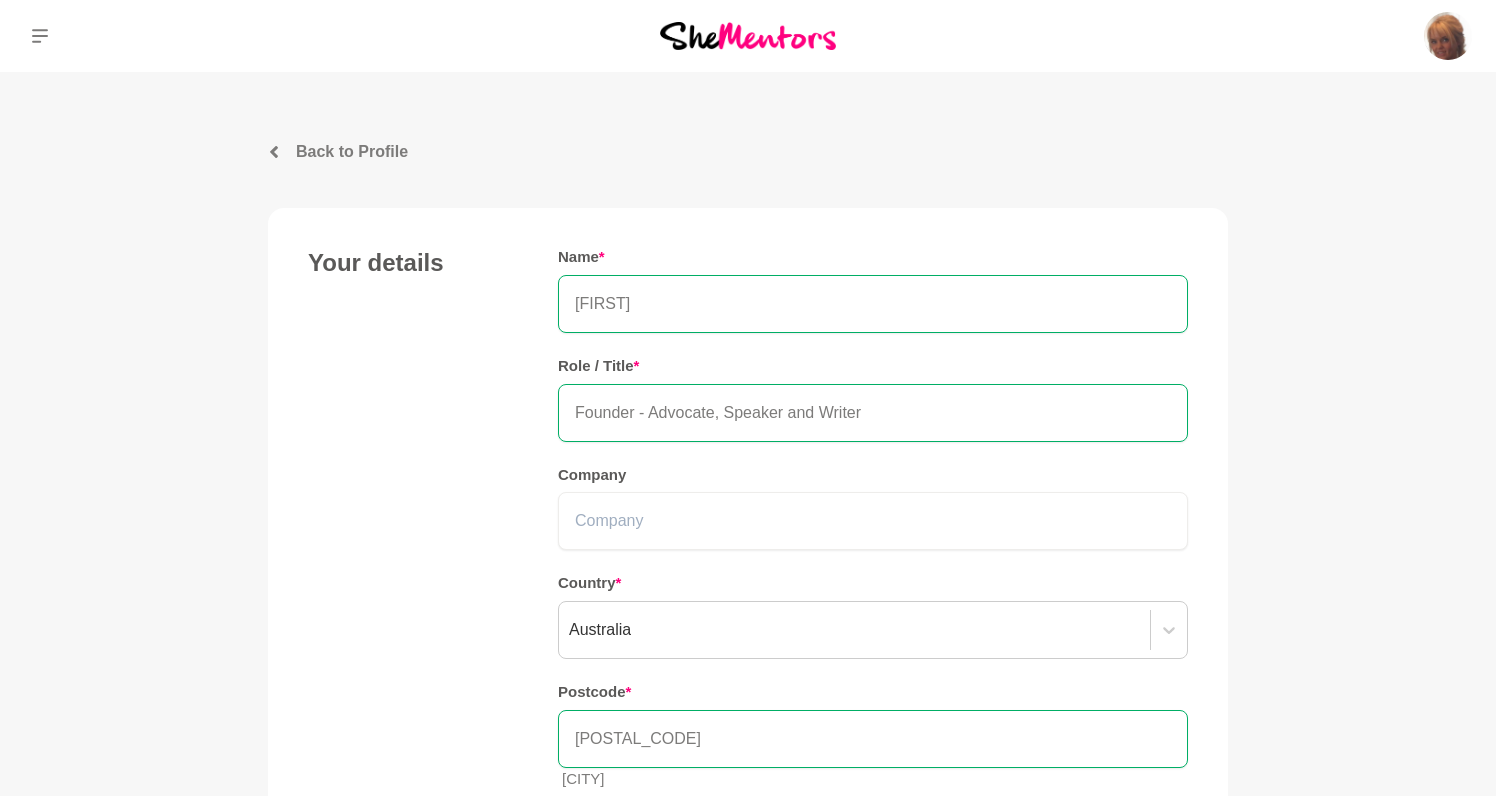 type on "Founder - Advocate, Speaker and Writer" 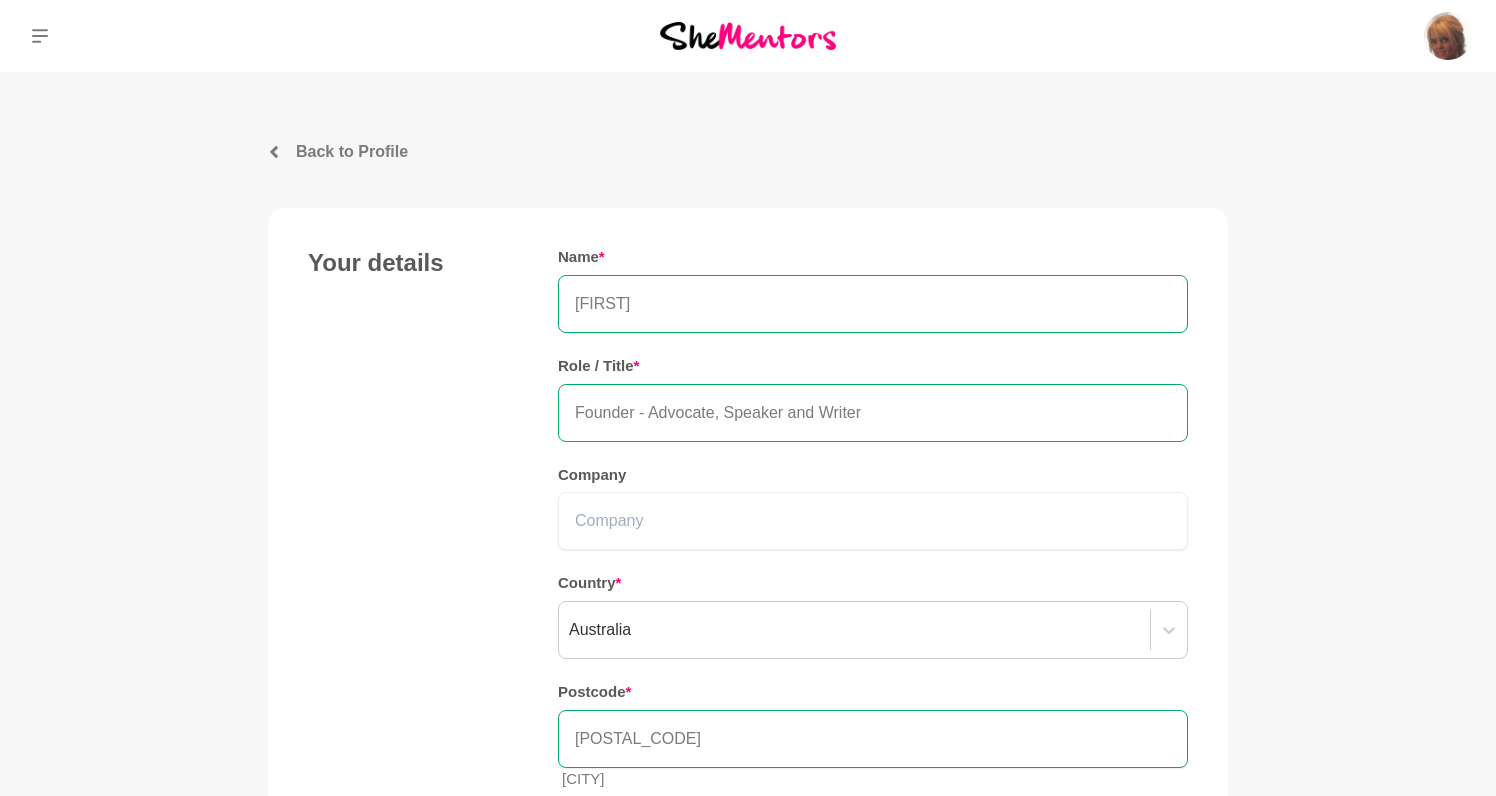 click on "Founder - Advocate, Speaker and Writer" at bounding box center (873, 413) 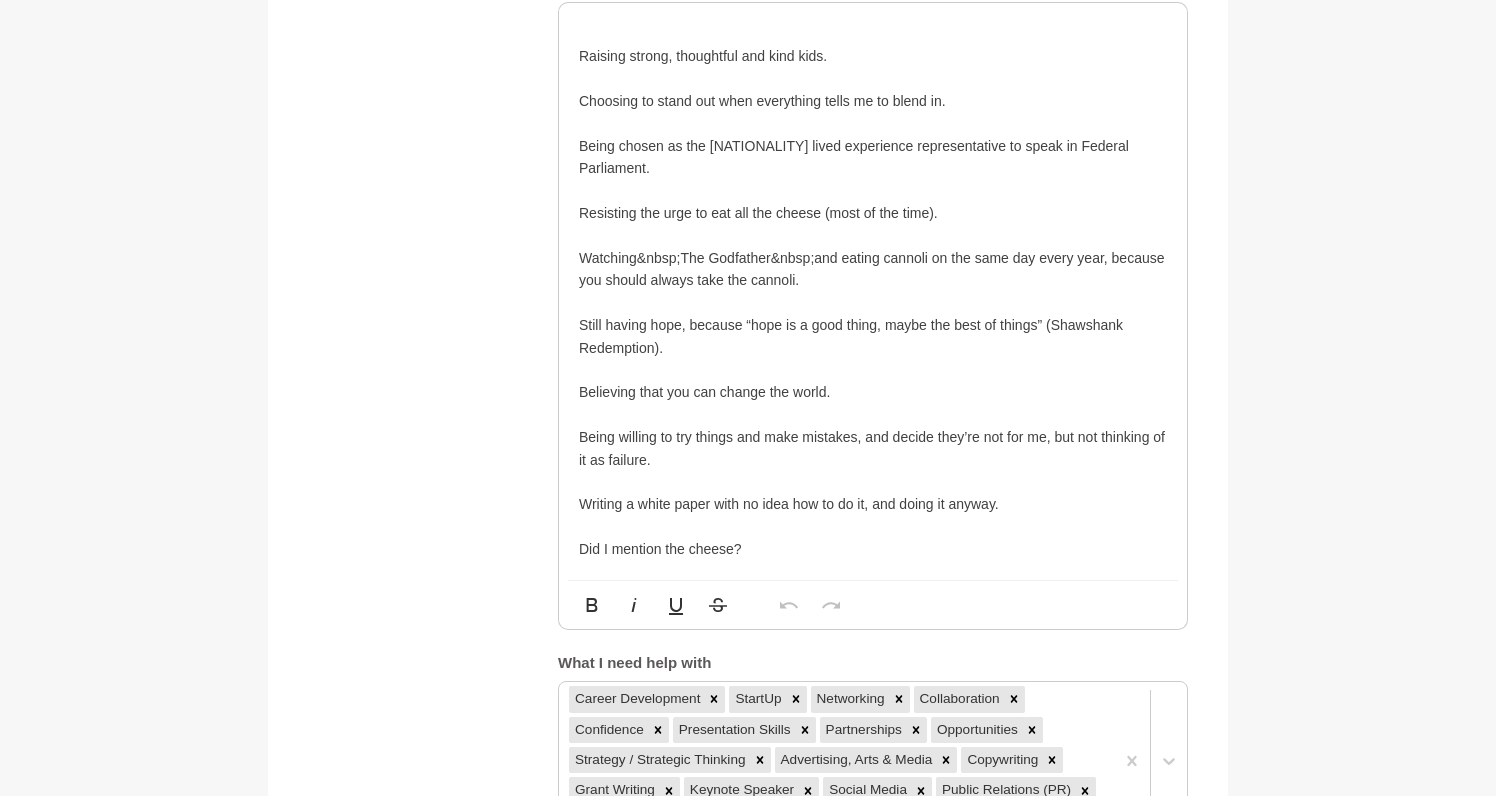 scroll, scrollTop: 1951, scrollLeft: 0, axis: vertical 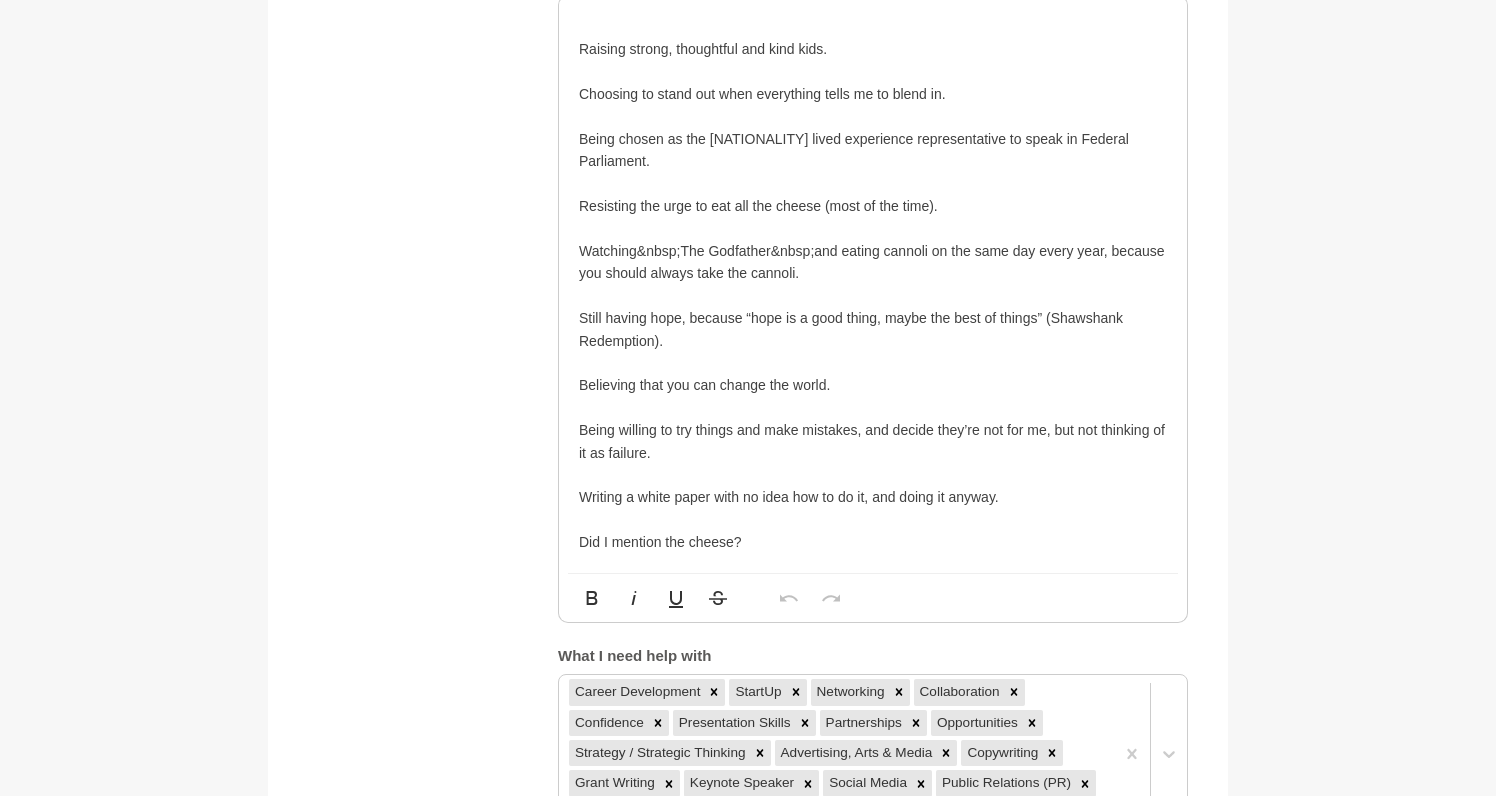 click on "Still having hope, because “hope is a good thing, maybe the best of things” (Shawshank Redemption)." at bounding box center [873, 329] 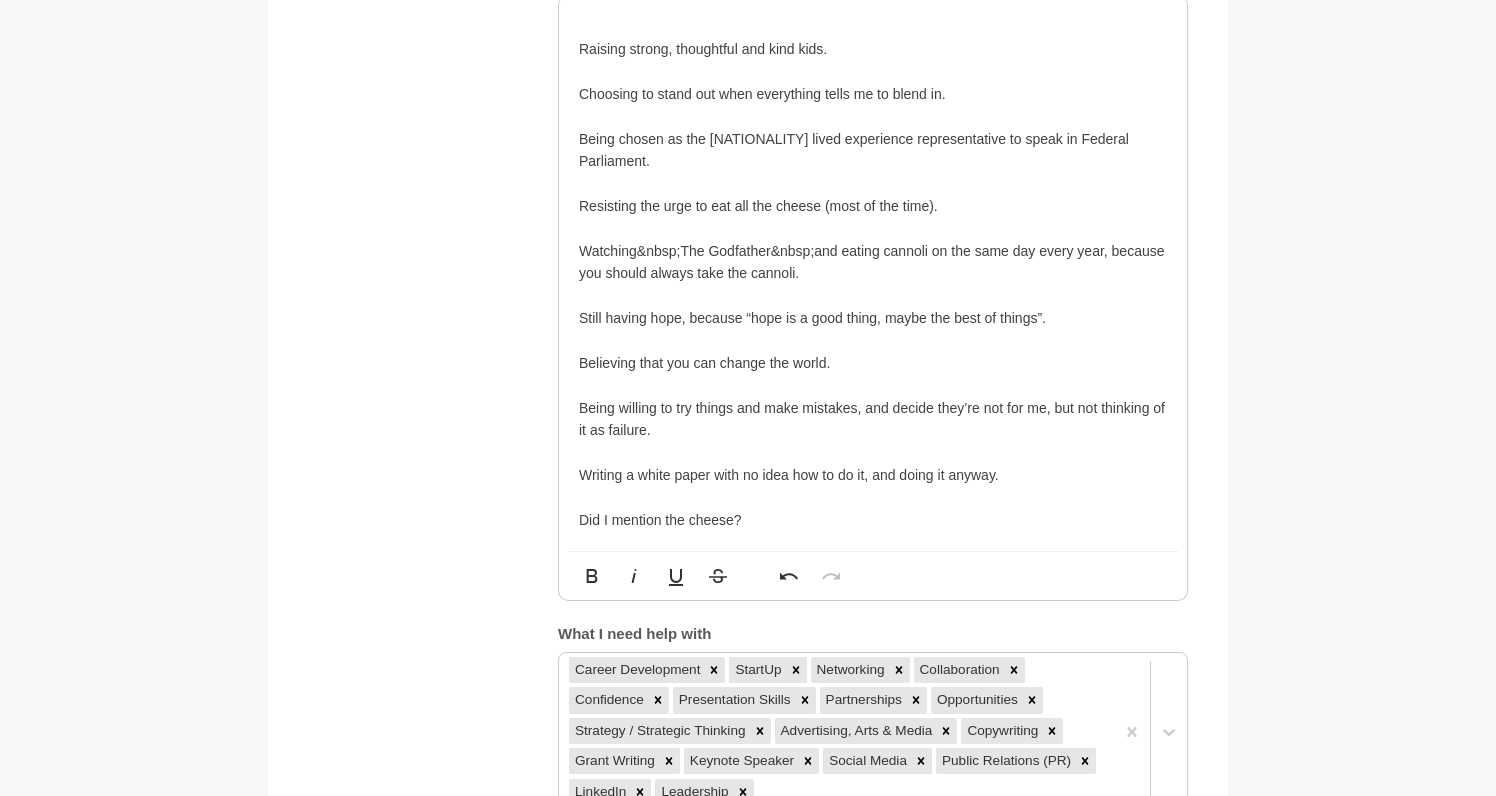 click on "Raising strong, thoughtful and kind kids. Choosing to stand out when everything tells me to blend in. Being chosen as the Australian lived experience representative to speak in Federal Parliament. Resisting the urge to eat all the cheese (most of the time). Watching The Godfather and eating cannoli on the same day every year, because you should always take the cannoli. Still having hope, because “hope is a good thing, maybe the best of things” . Believing that you can change the world. Being willing to try things and make mistakes, and decide they’re not for me, but not thinking of it as failure. Writing a white paper with no idea how to do it, and doing it anyway. Did I mention the cheese?" at bounding box center [873, 273] 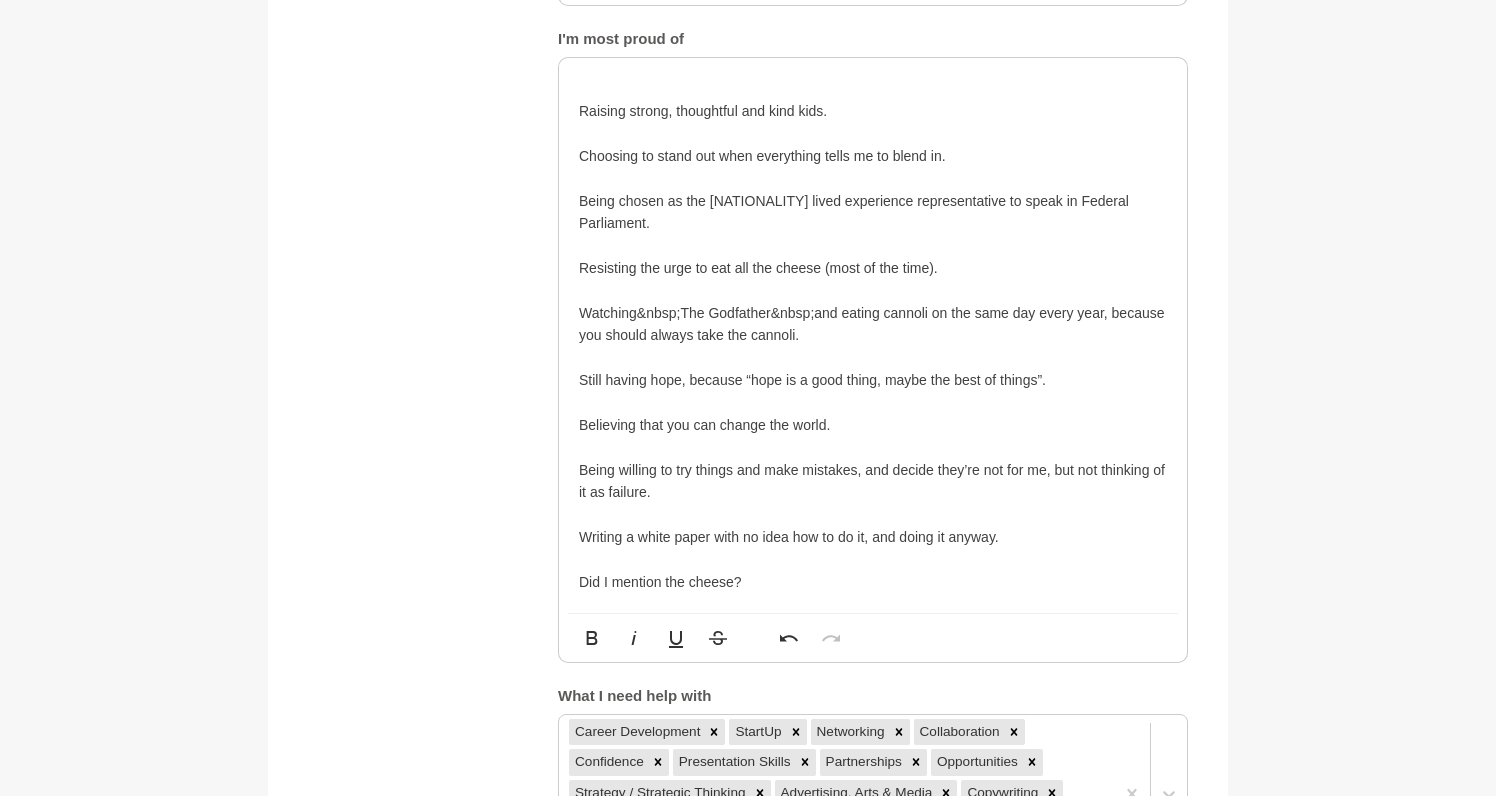 scroll, scrollTop: 1880, scrollLeft: 0, axis: vertical 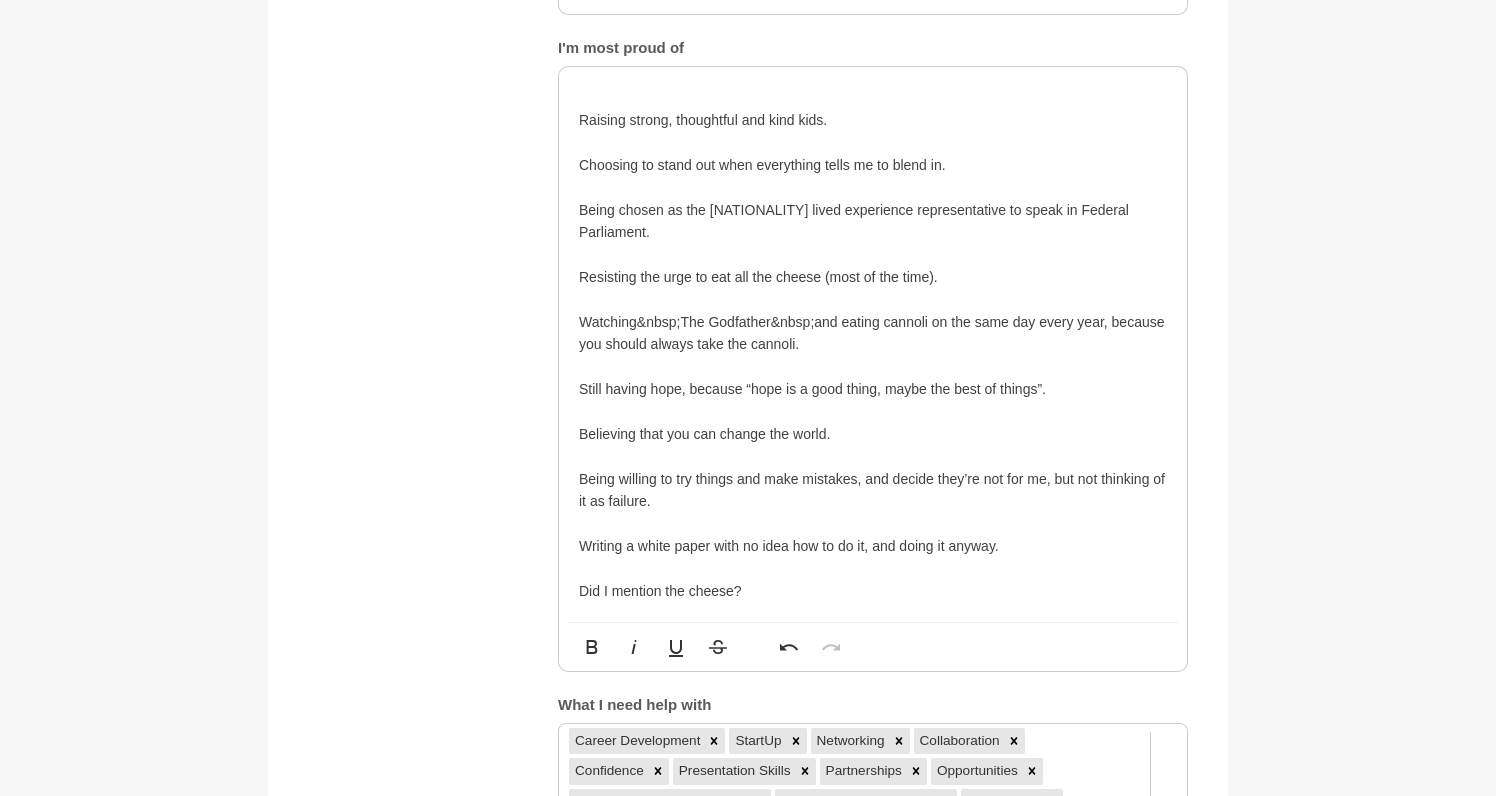 click on "Raising strong, thoughtful and kind kids." at bounding box center (873, 120) 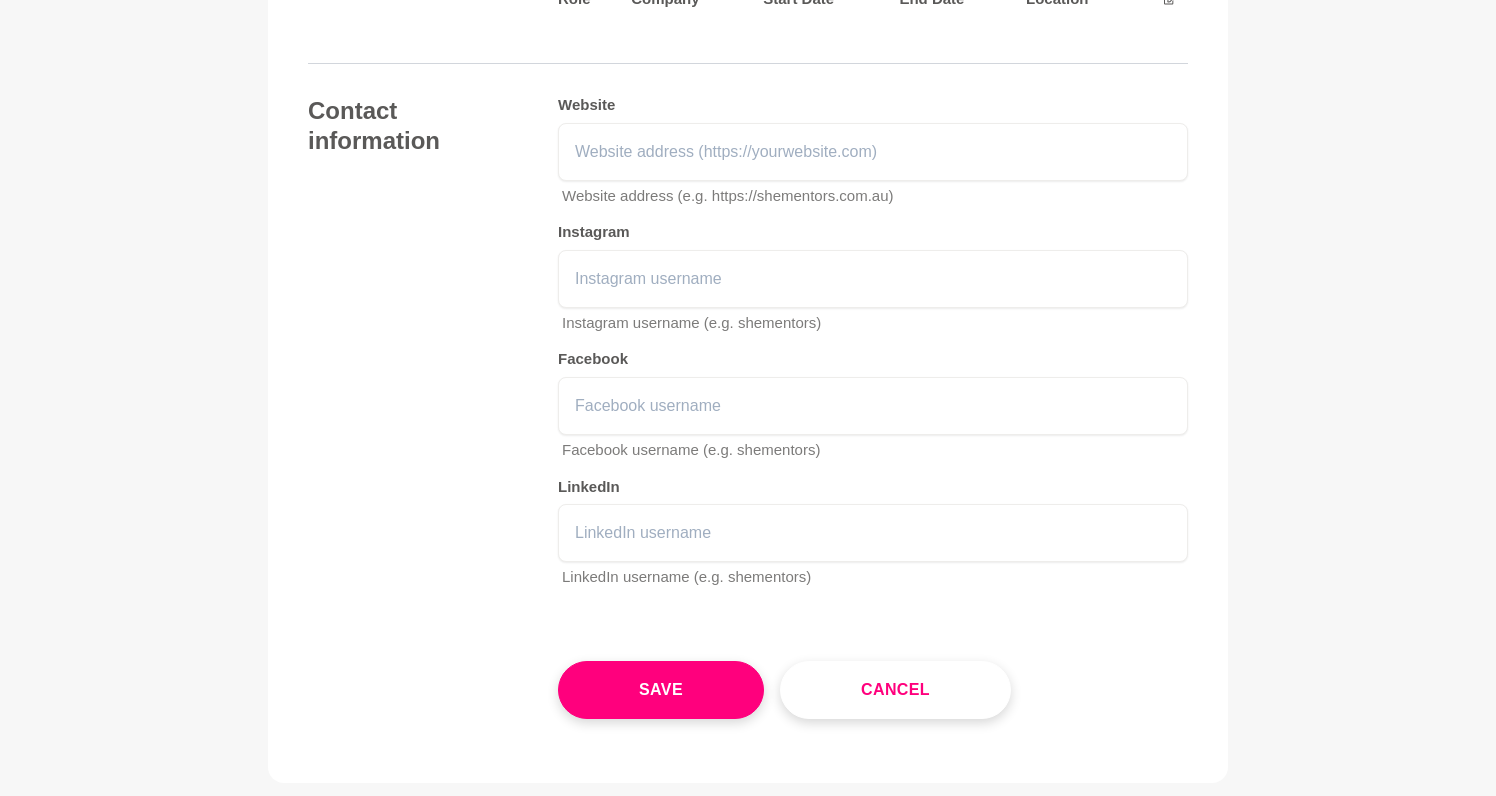 scroll, scrollTop: 3680, scrollLeft: 0, axis: vertical 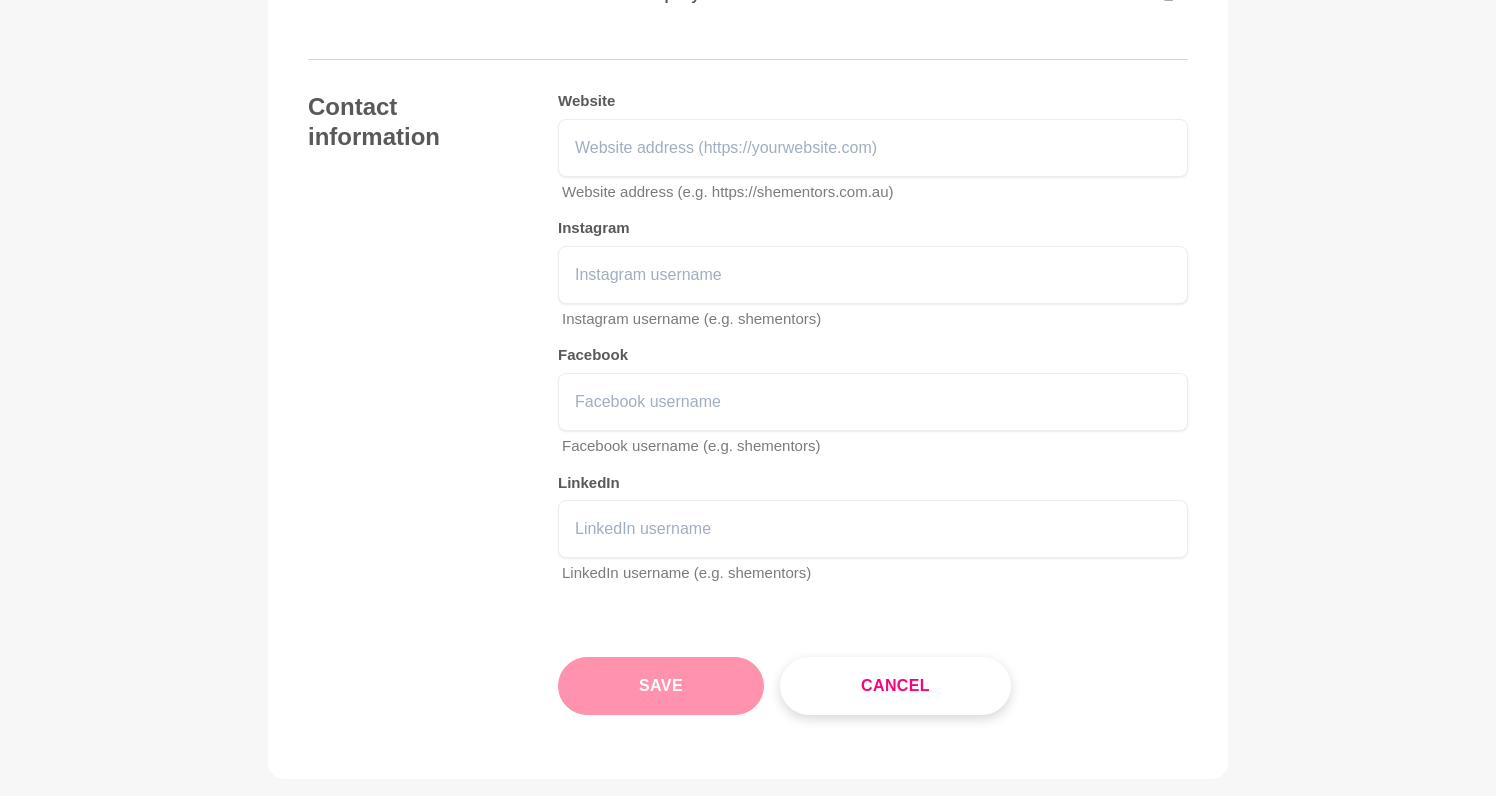 click on "Save" at bounding box center (661, 686) 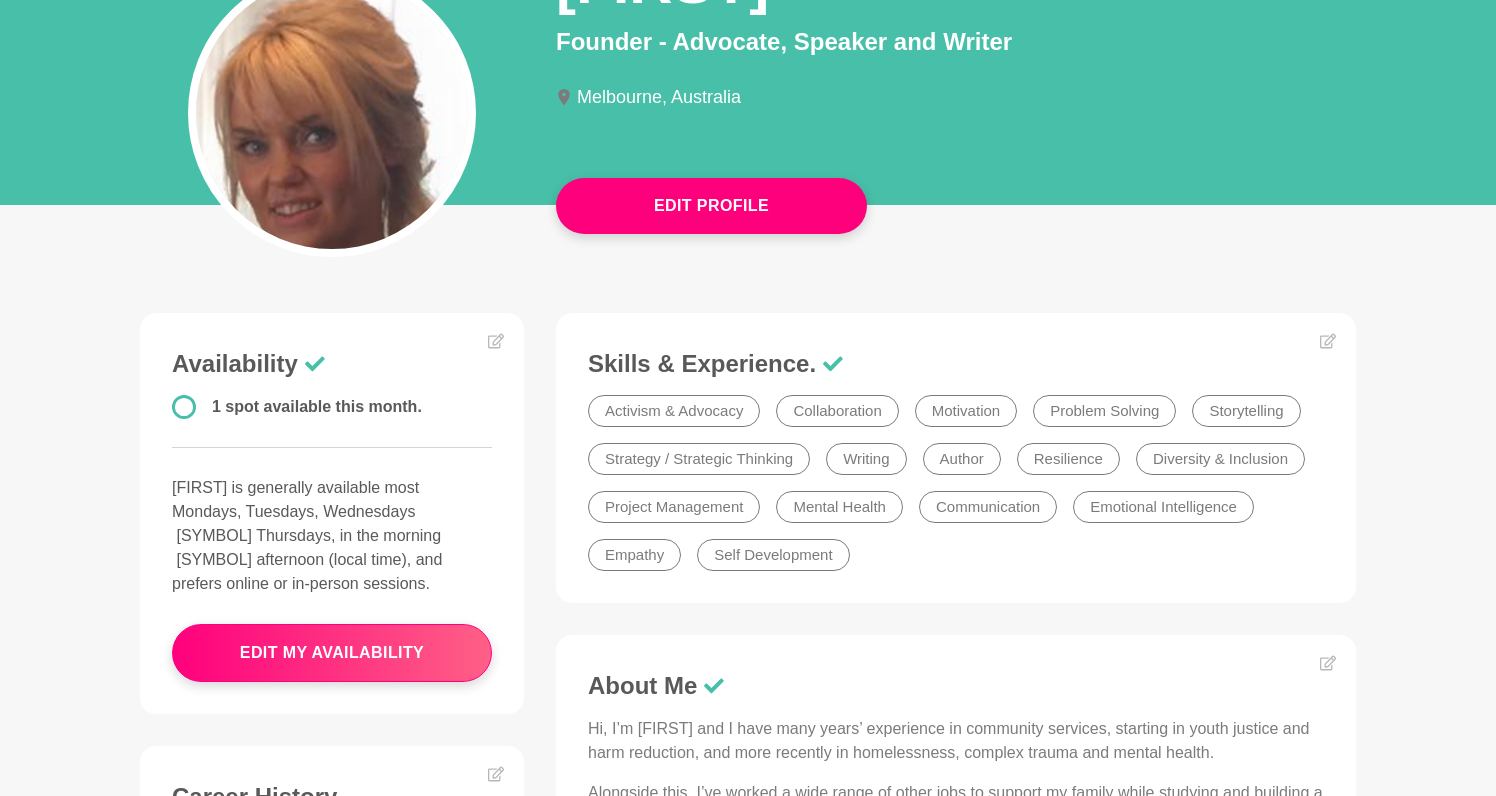 scroll, scrollTop: 228, scrollLeft: 0, axis: vertical 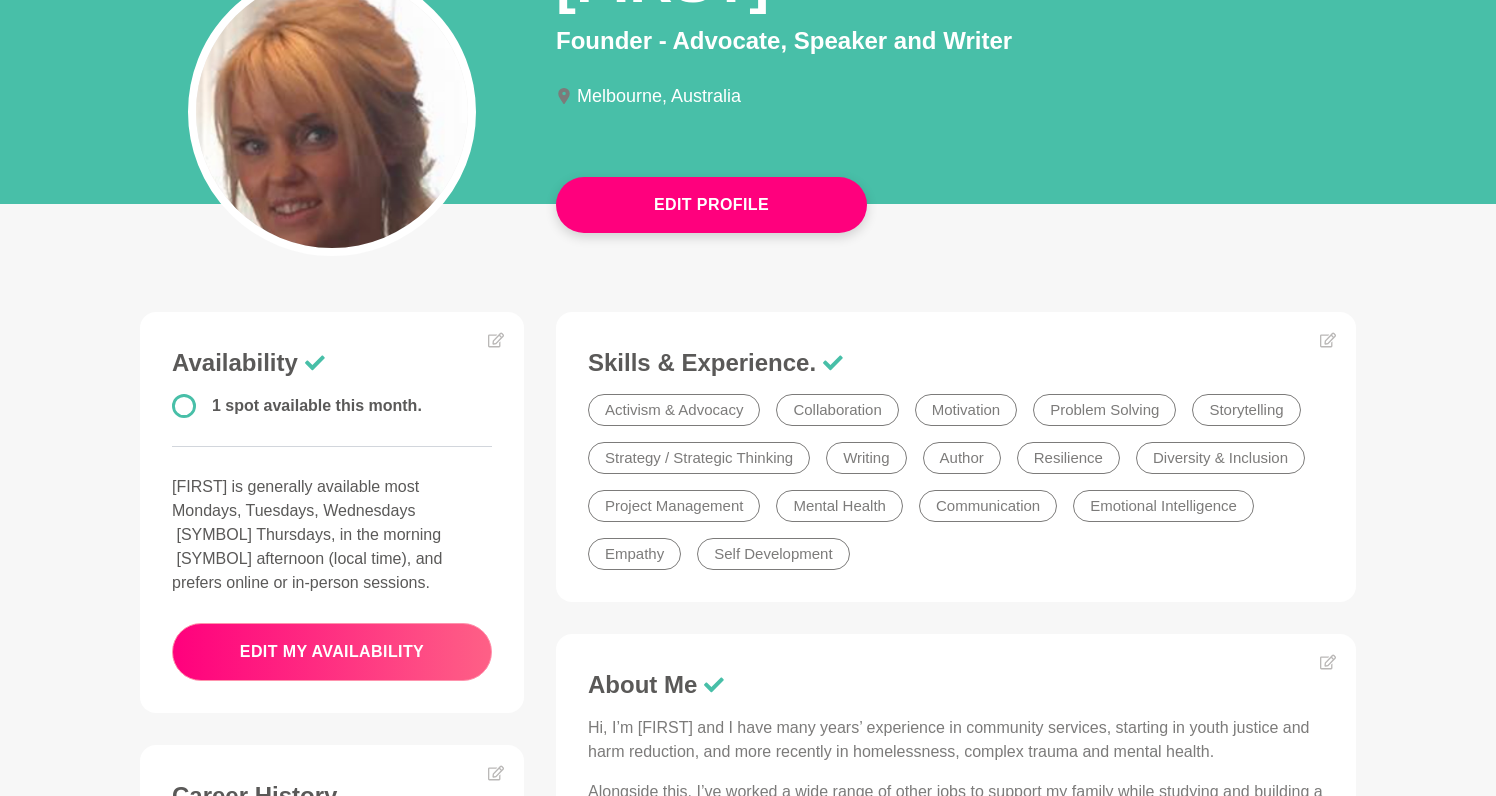 click on "edit my availability" at bounding box center (332, 652) 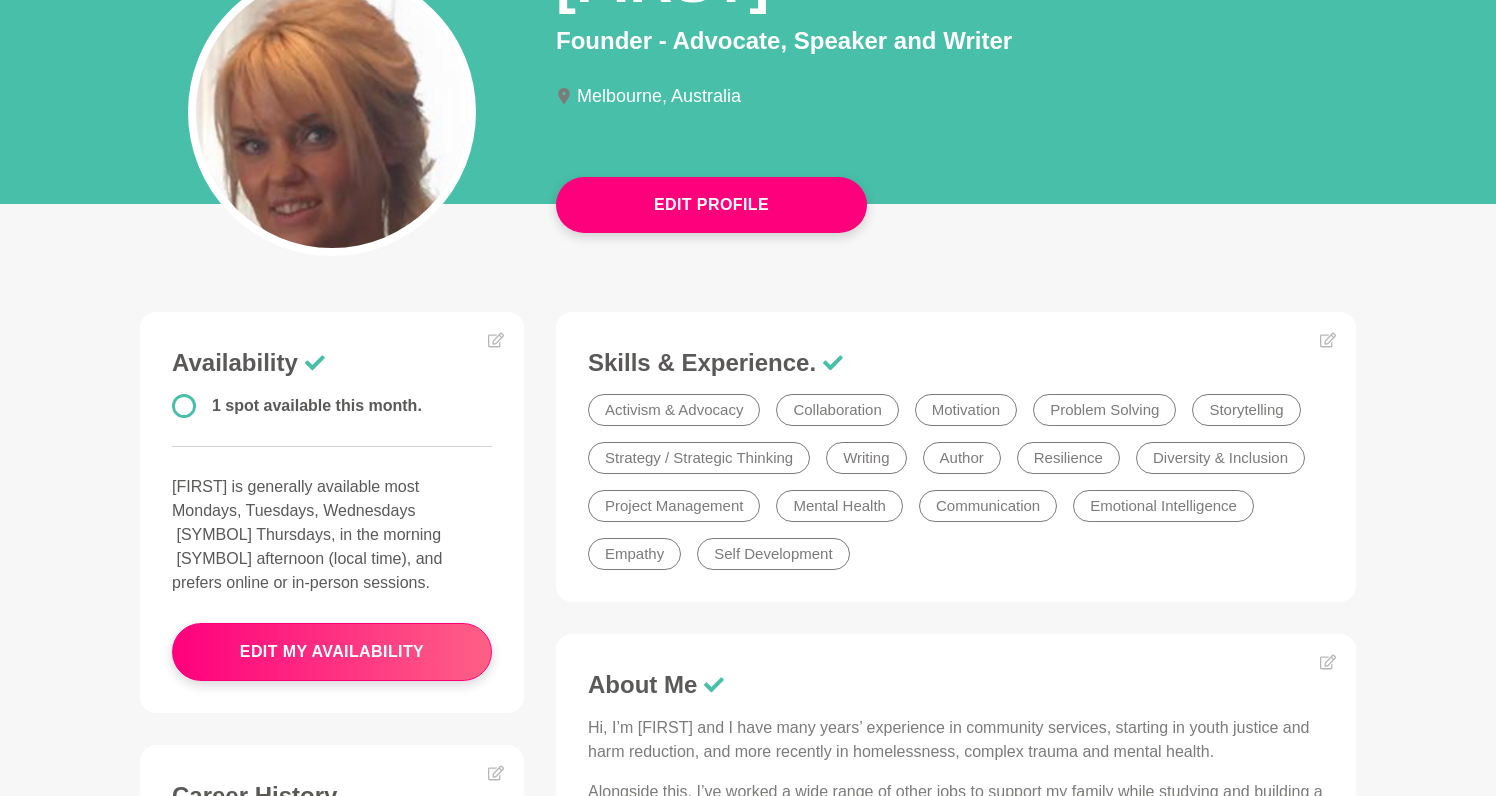 scroll, scrollTop: 0, scrollLeft: 0, axis: both 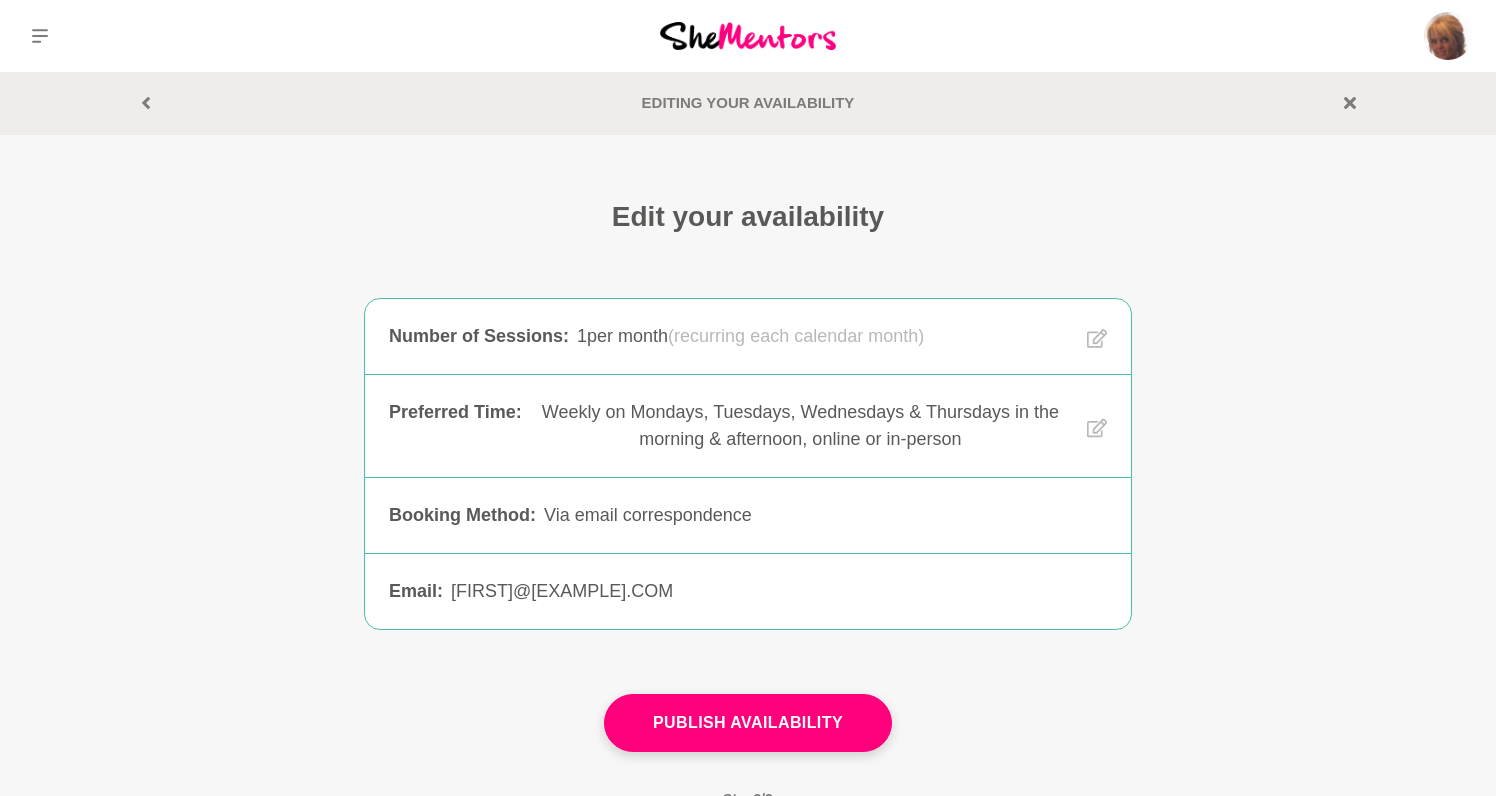 click on "Weekly on Mondays, Tuesdays, Wednesdays & Thursdays in the morning & afternoon, online or in-person" at bounding box center [800, 426] 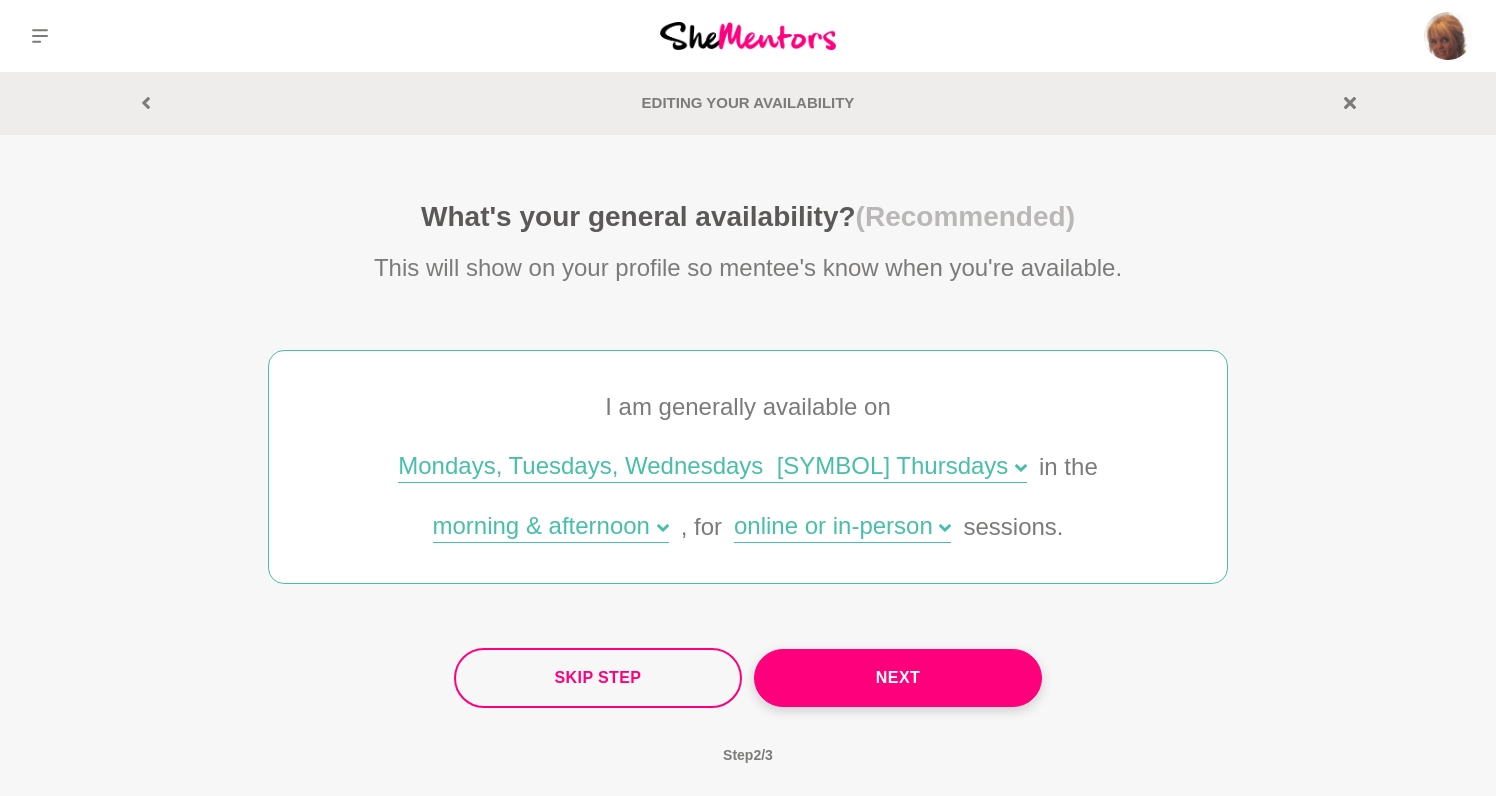 click 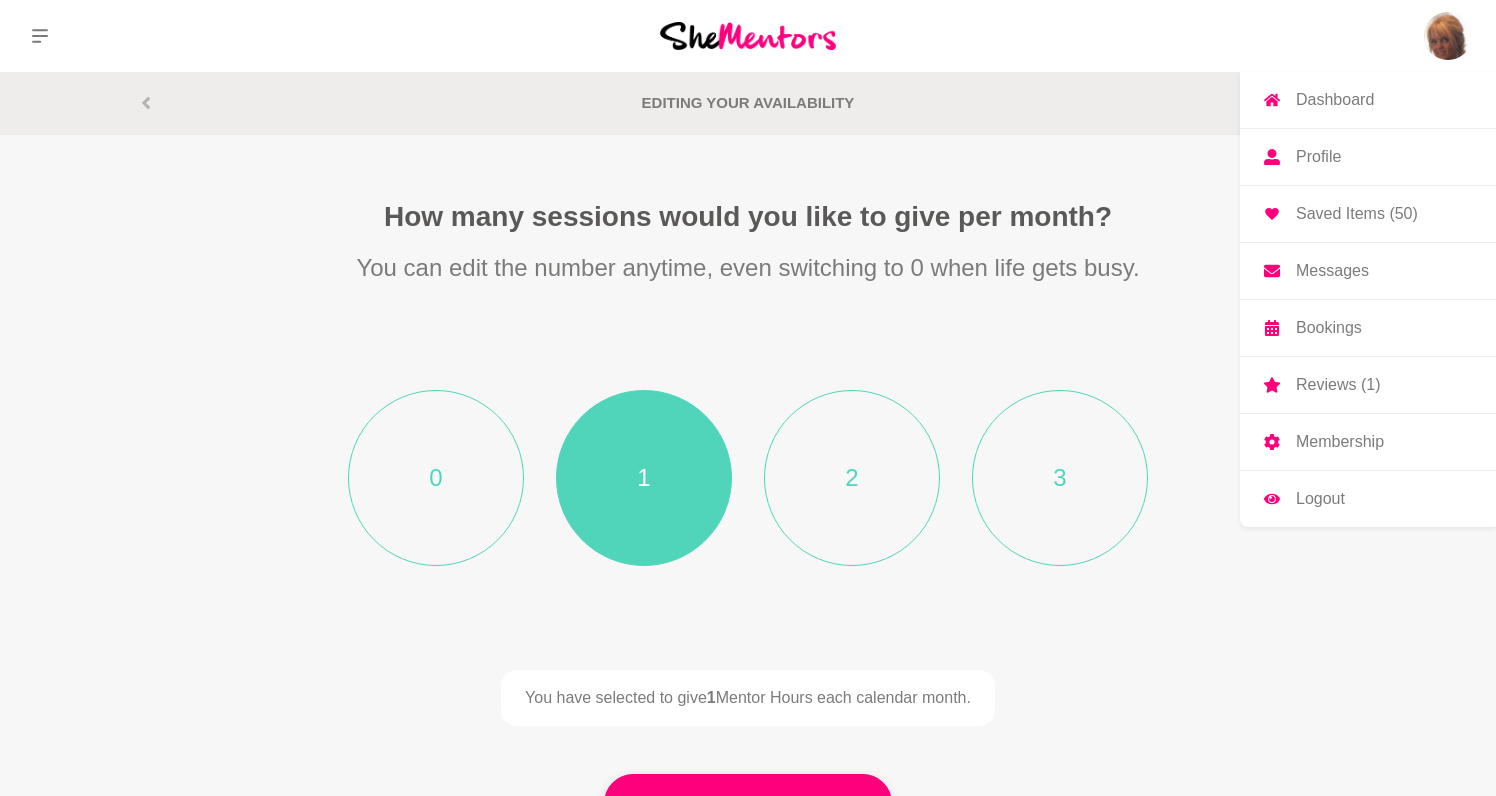 click at bounding box center (1448, 36) 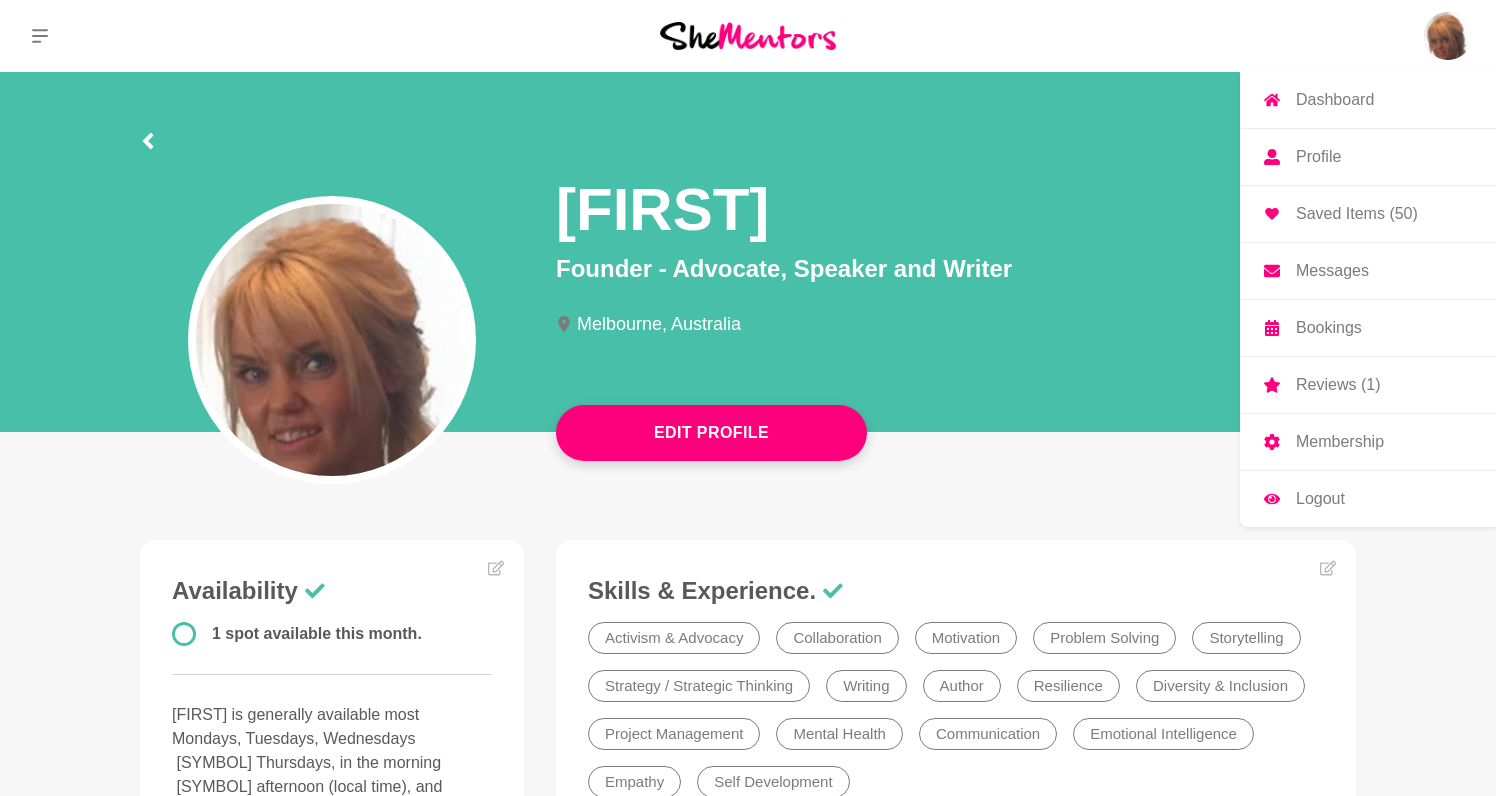 click on "[FIRST] Founder - Advocate, Speaker and Writer   [CITY], [COUNTRY] [FIRST]   Founder - Advocate, Speaker and Writer   [CITY], [COUNTRY] Edit Profile Availability   1 spot available this month. [FIRST] is generally available most Mondays, Tuesdays, Wednesdays  [SYMBOL] Thursdays, in the morning  [SYMBOL] afternoon (local time), and prefers online or in-person sessions.  edit my availability Career History Skills  [SYMBOL] Experience.   Activism  [SYMBOL] Advocacy Collaboration Motivation Problem Solving Storytelling Strategy / Strategic Thinking Writing Author Resilience Diversity  [SYMBOL] Inclusion Project Management Mental Health Communication Emotional Intelligence Empathy Self Development About Me   Hi, I’m [FIRST] and I have many years’ experience in community services, starting in youth justice and harm reduction, and more recently in homelessness, complex trauma and mental health. But work isn’t all of me... I’m most proud of...   Raising strong, thoughtful and kind adults/kids.   Career Development" at bounding box center (748, 1697) 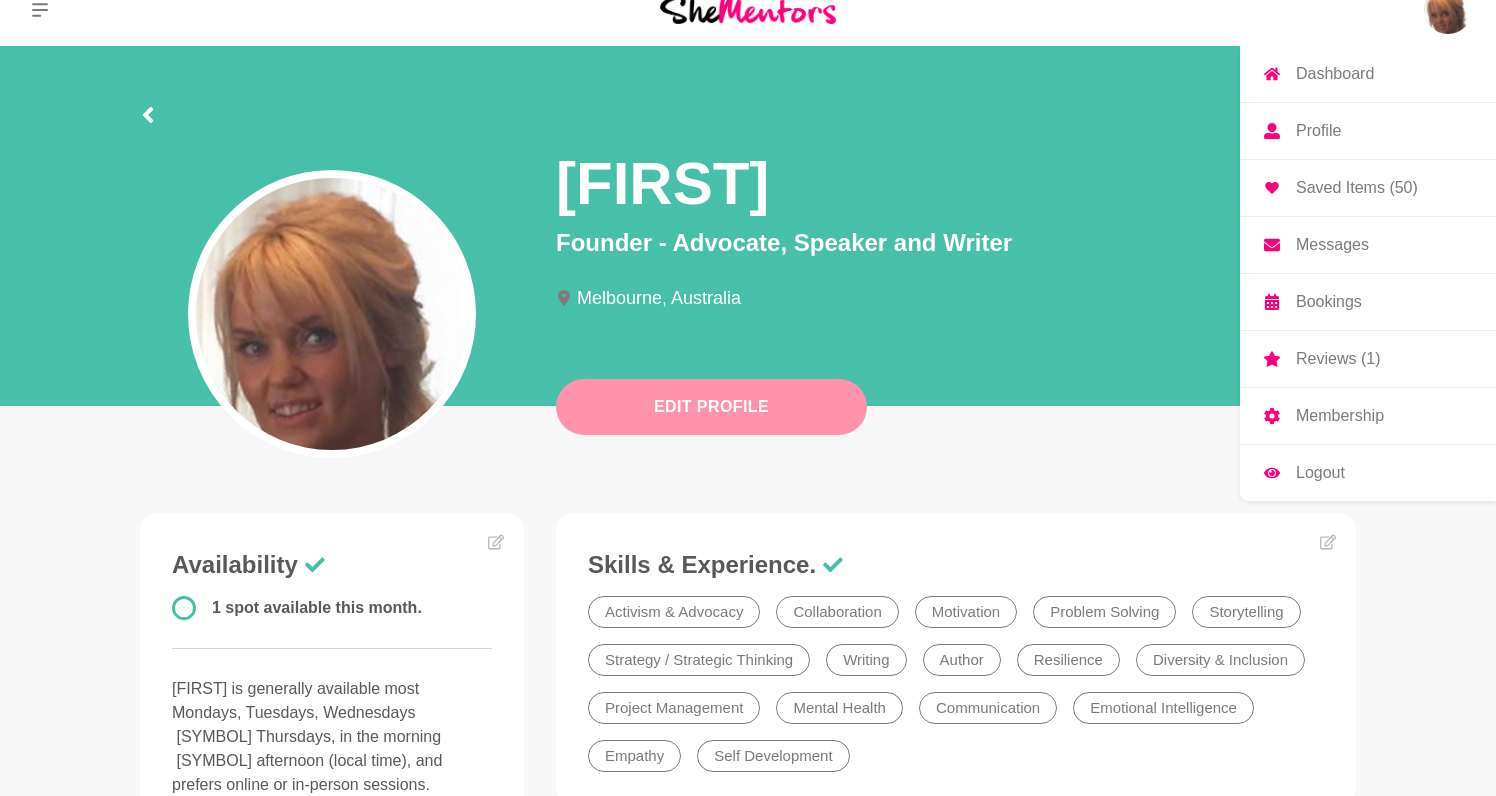 click on "Edit Profile" at bounding box center [711, 407] 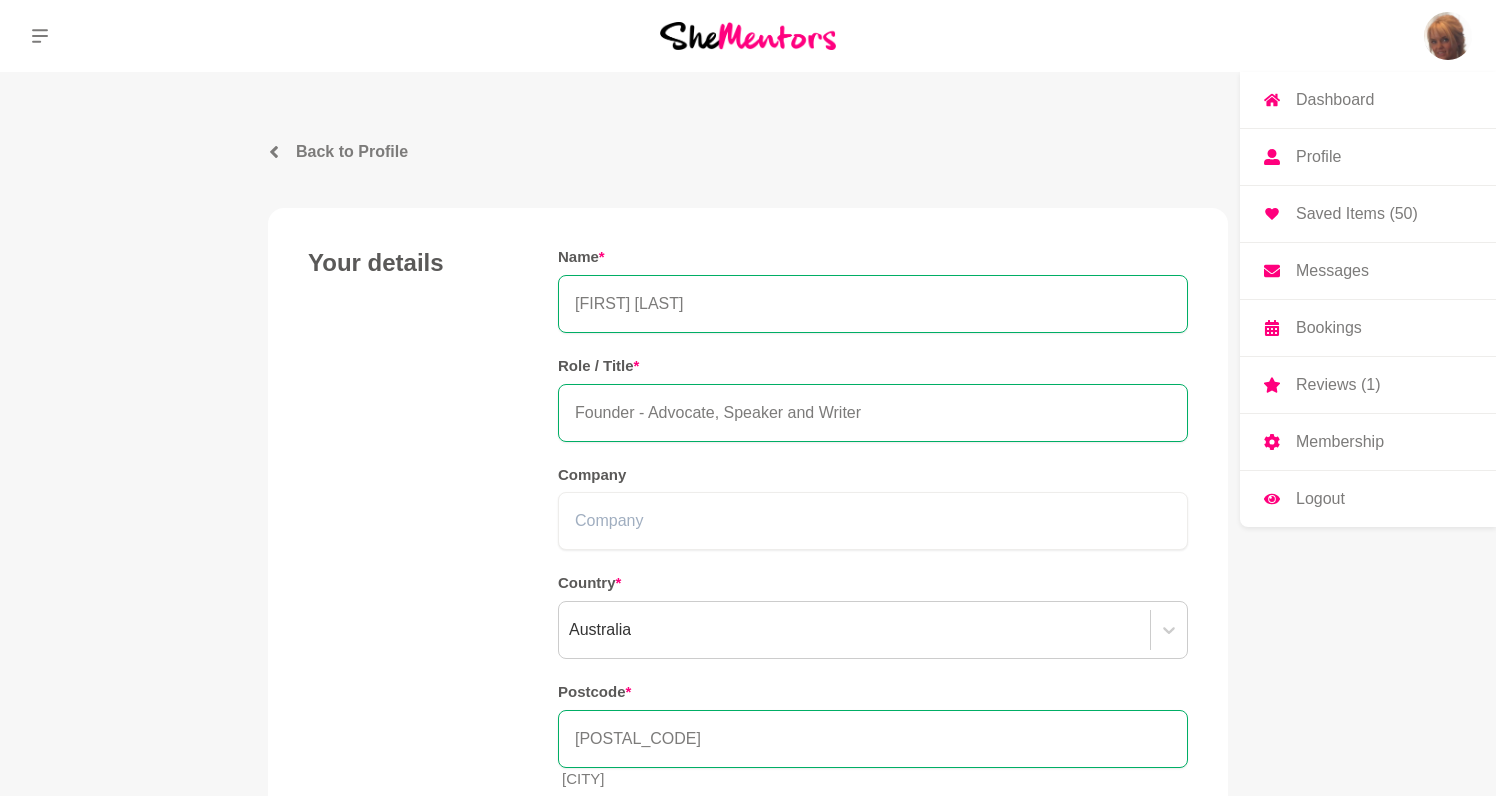 type on "[FIRST] [LAST]" 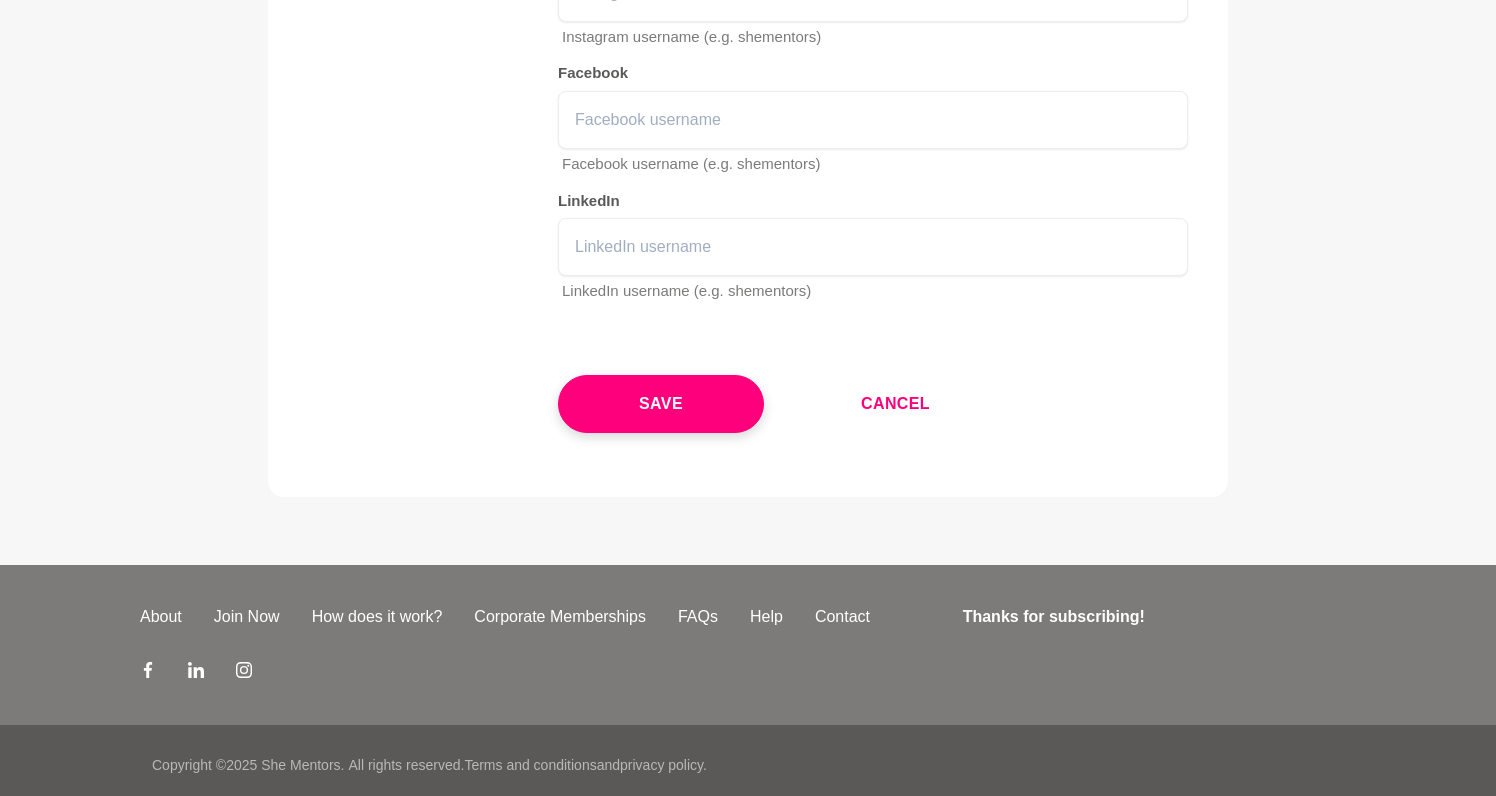scroll, scrollTop: 3960, scrollLeft: 0, axis: vertical 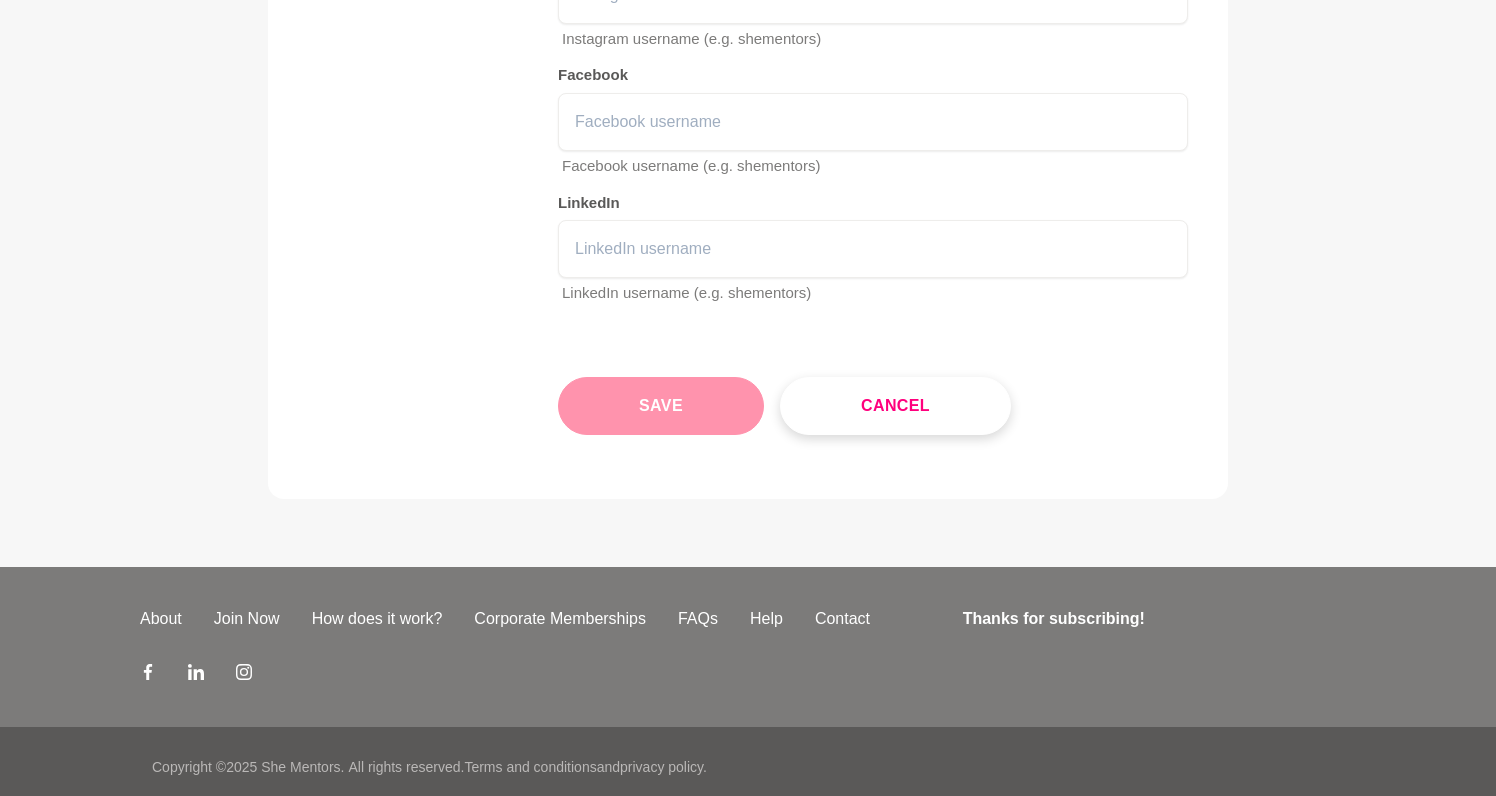click on "Save" at bounding box center (661, 406) 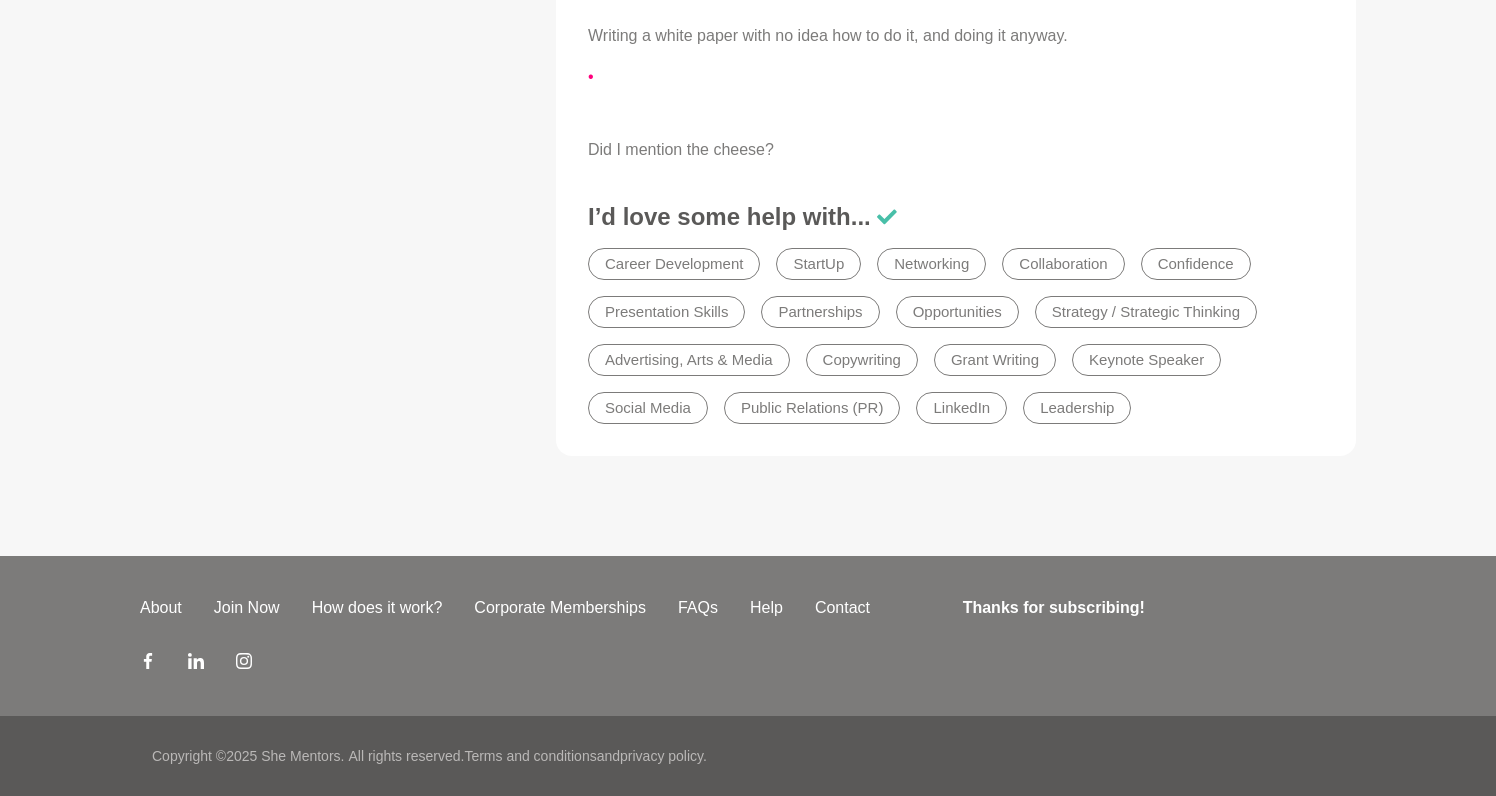 scroll, scrollTop: 0, scrollLeft: 0, axis: both 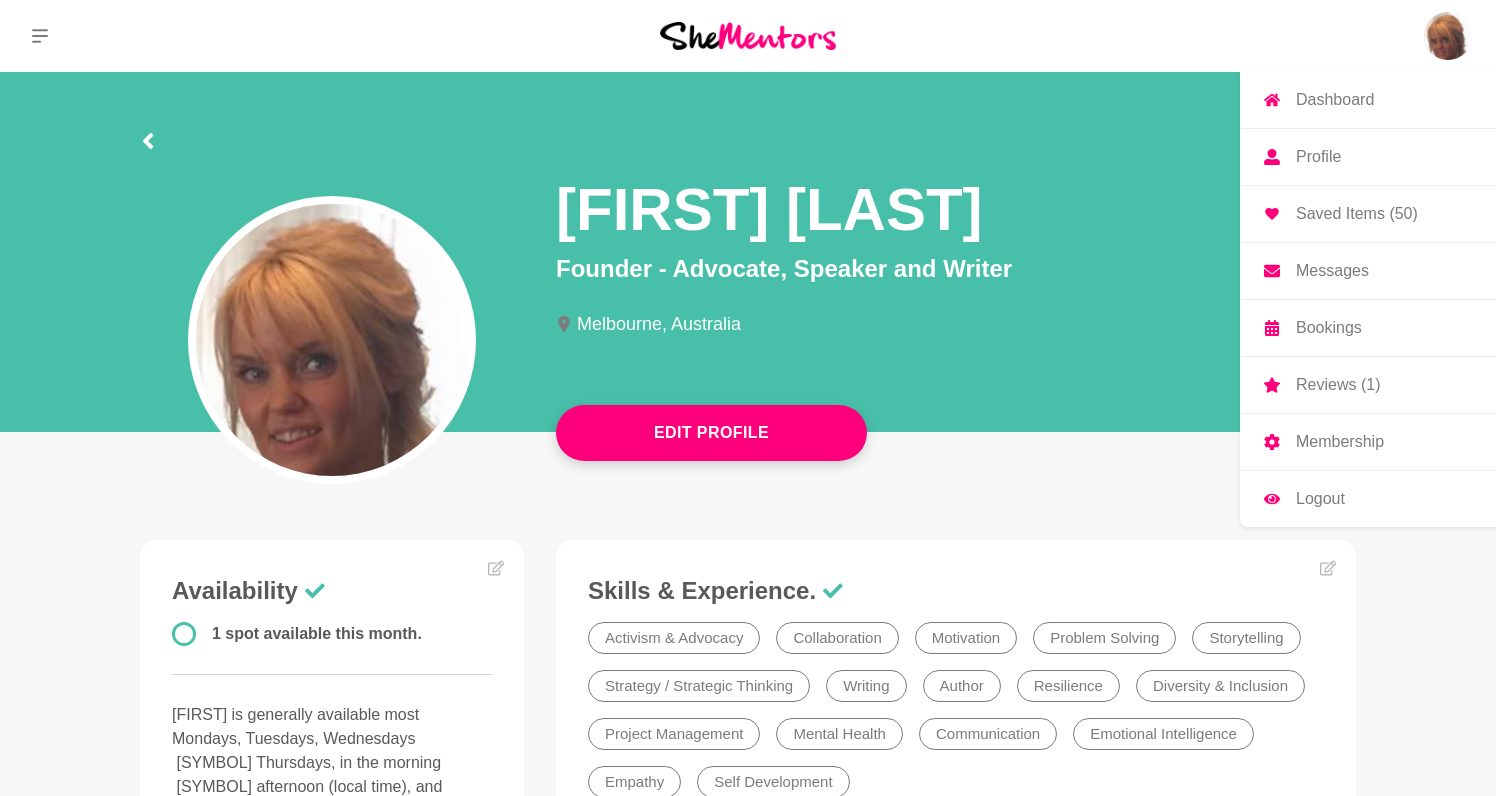 click at bounding box center [748, 35] 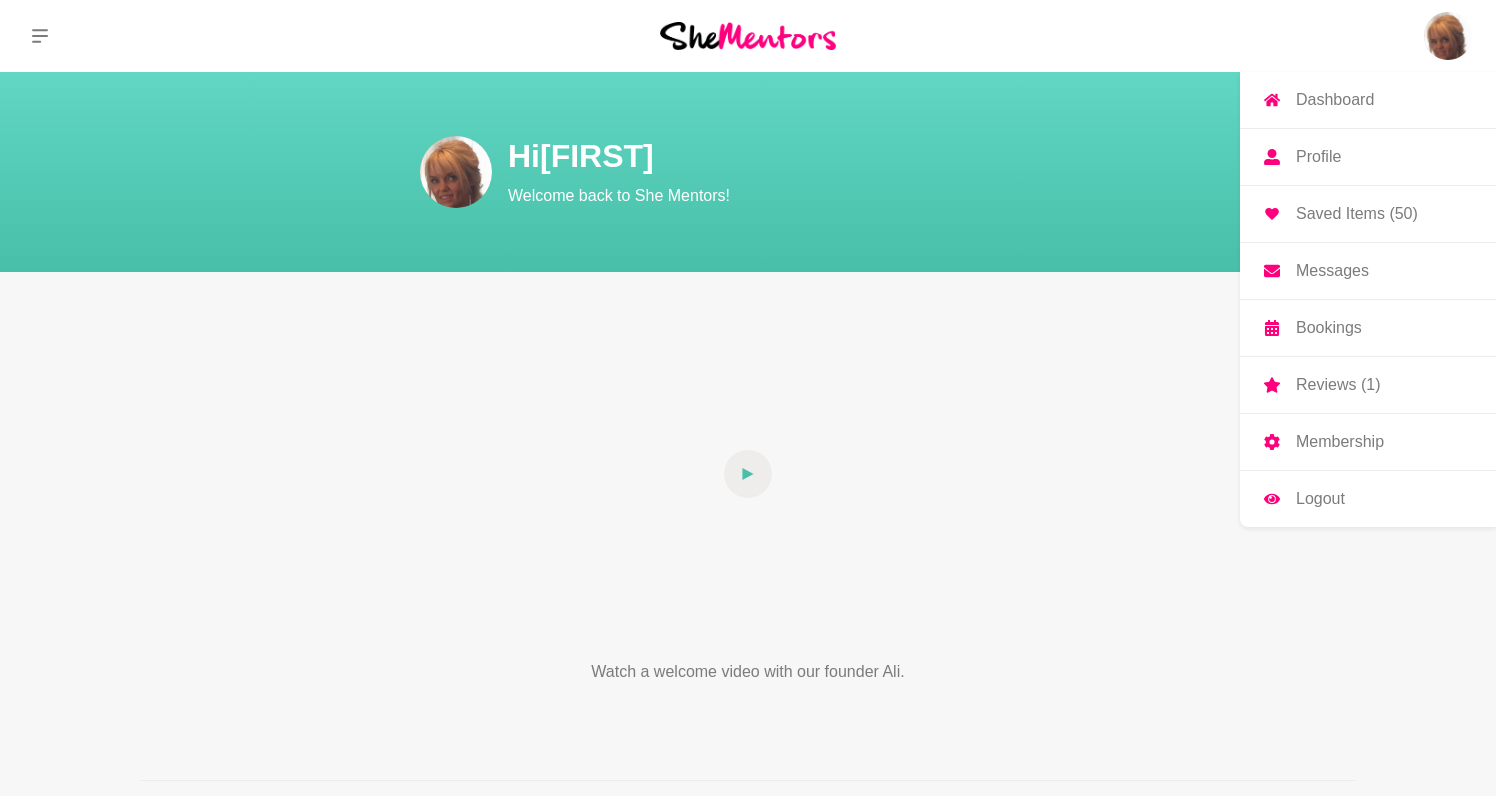 click 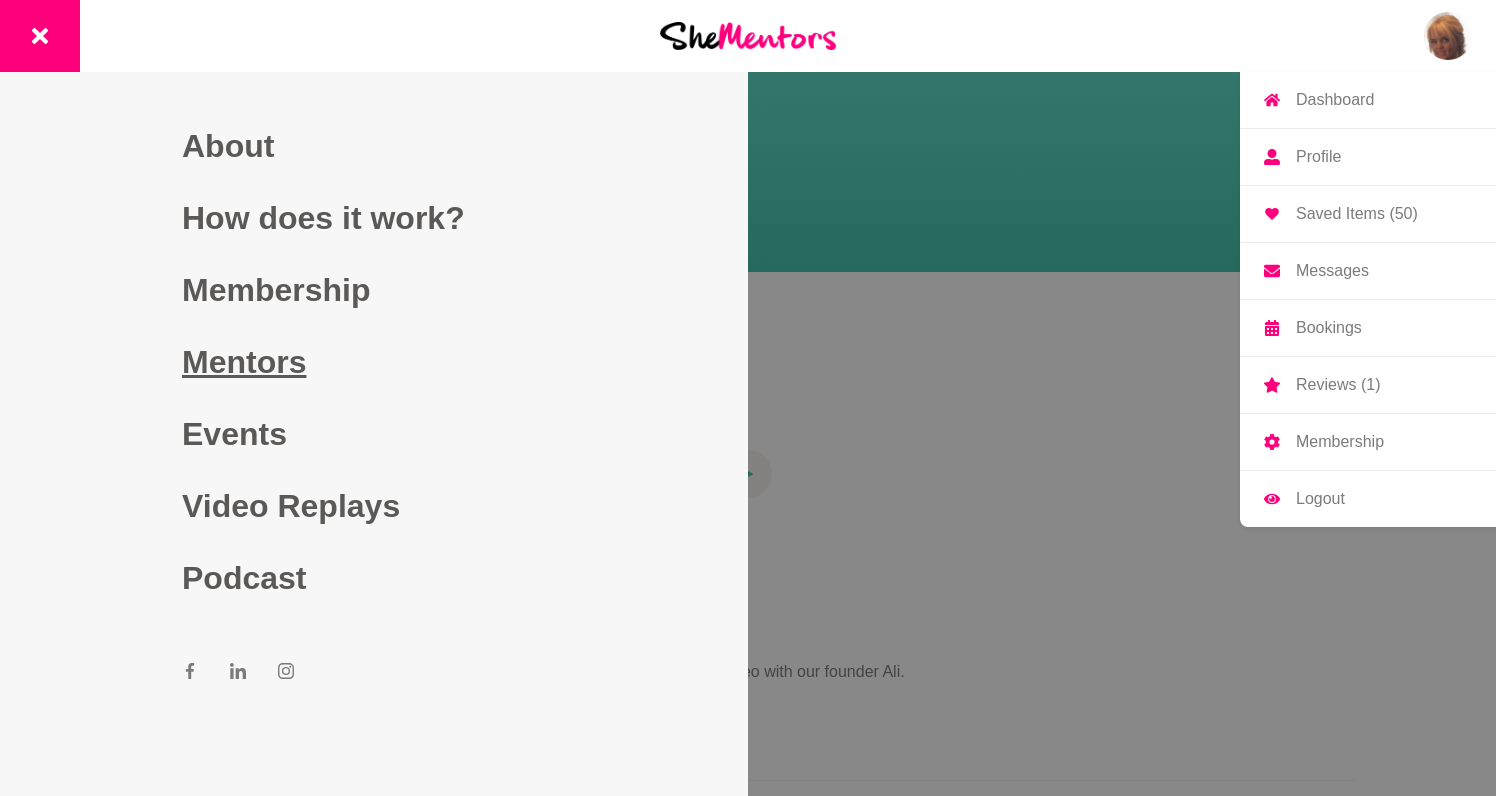 click on "Mentors" at bounding box center (374, 362) 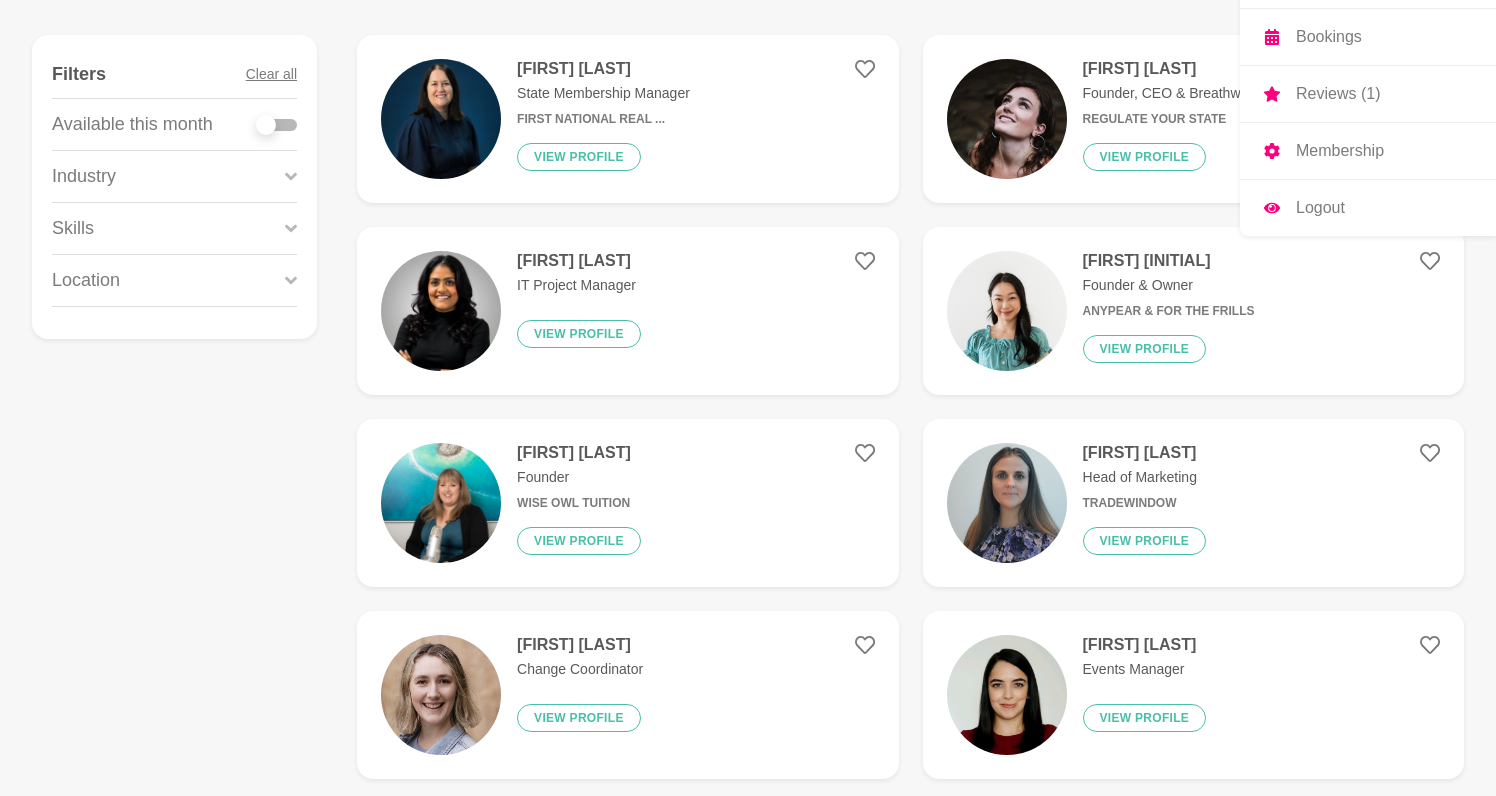 scroll, scrollTop: 268, scrollLeft: 0, axis: vertical 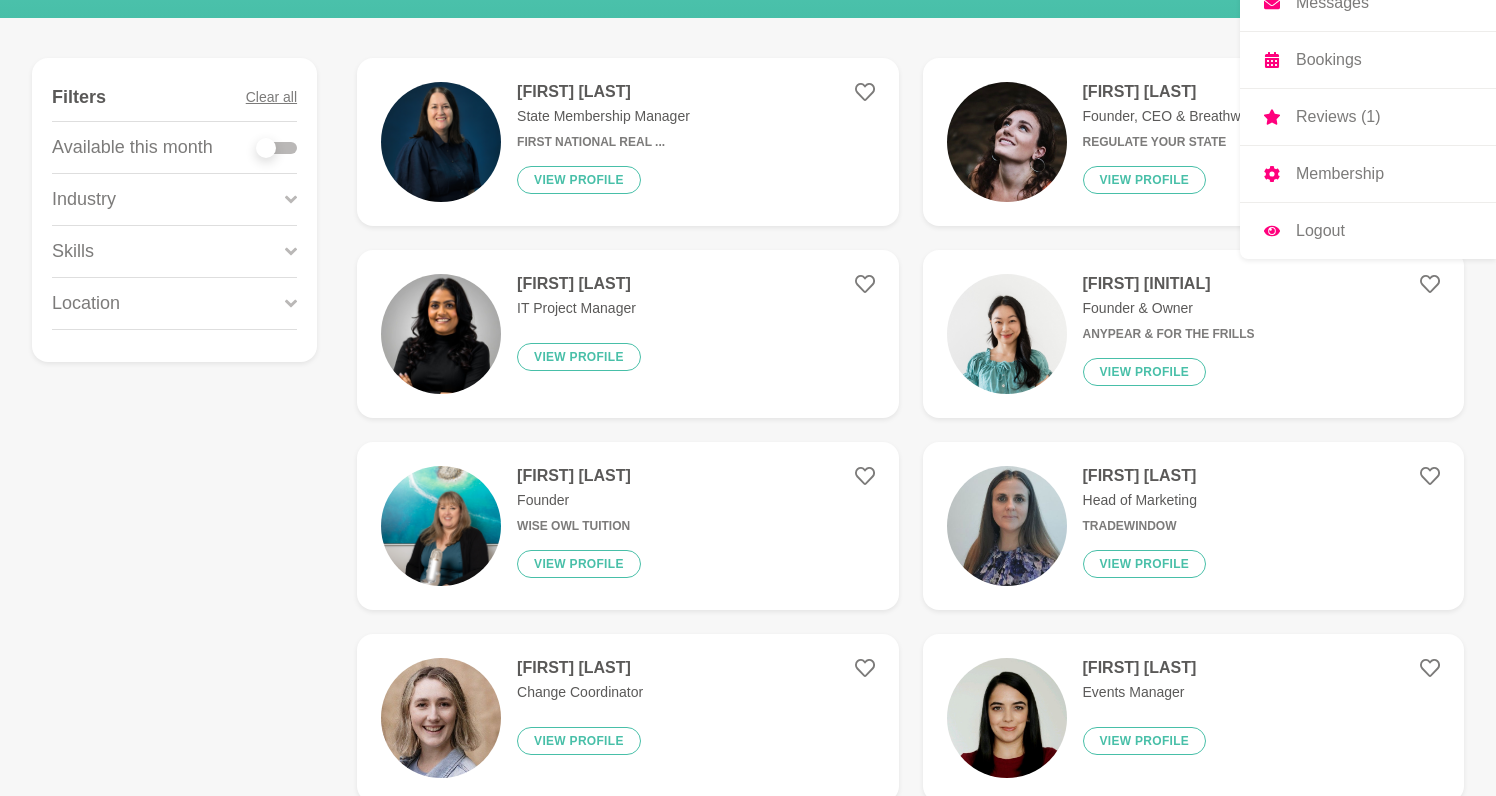 click on "Location" at bounding box center (174, 303) 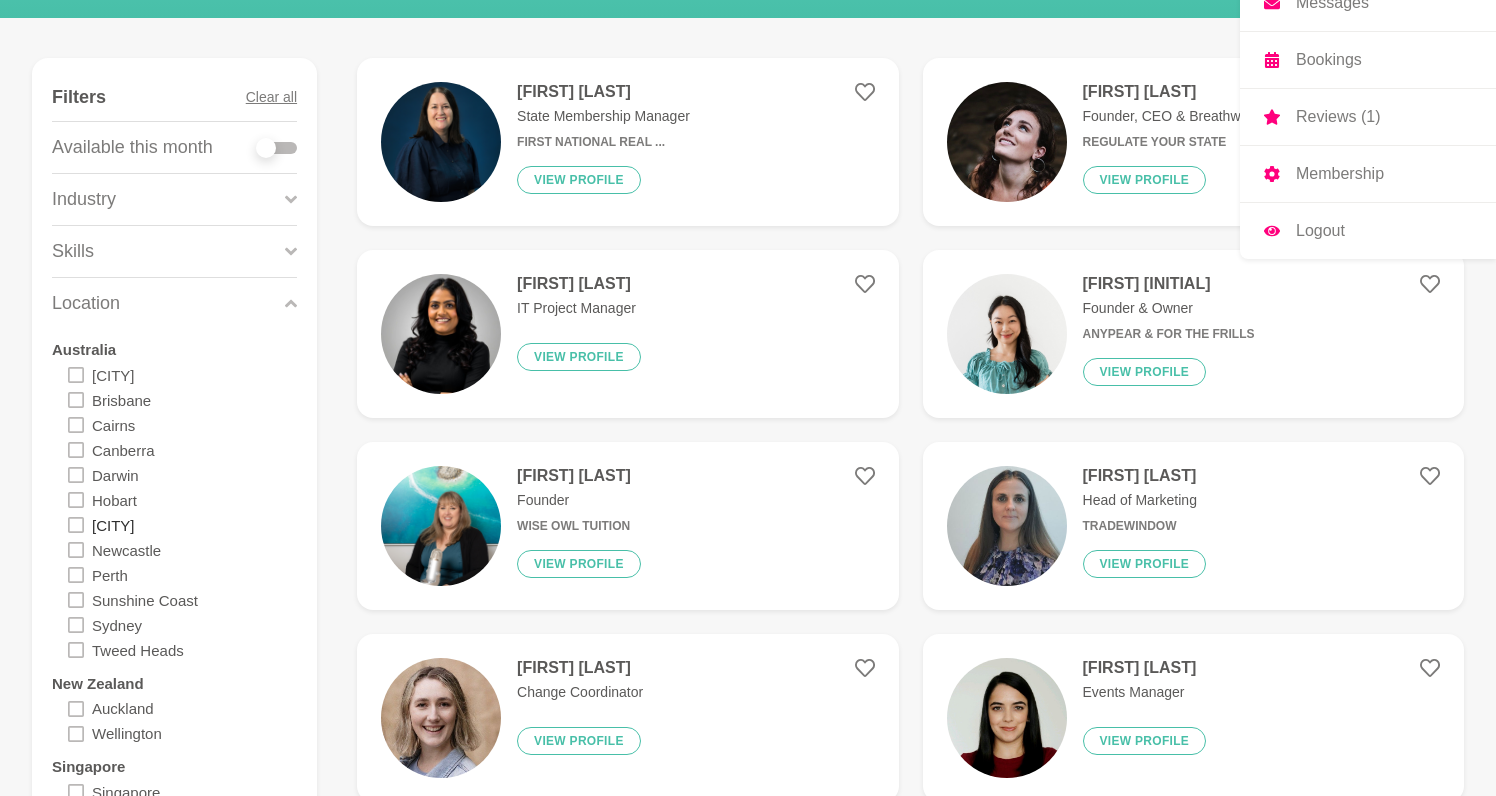 click on "[CITY]" at bounding box center [113, 524] 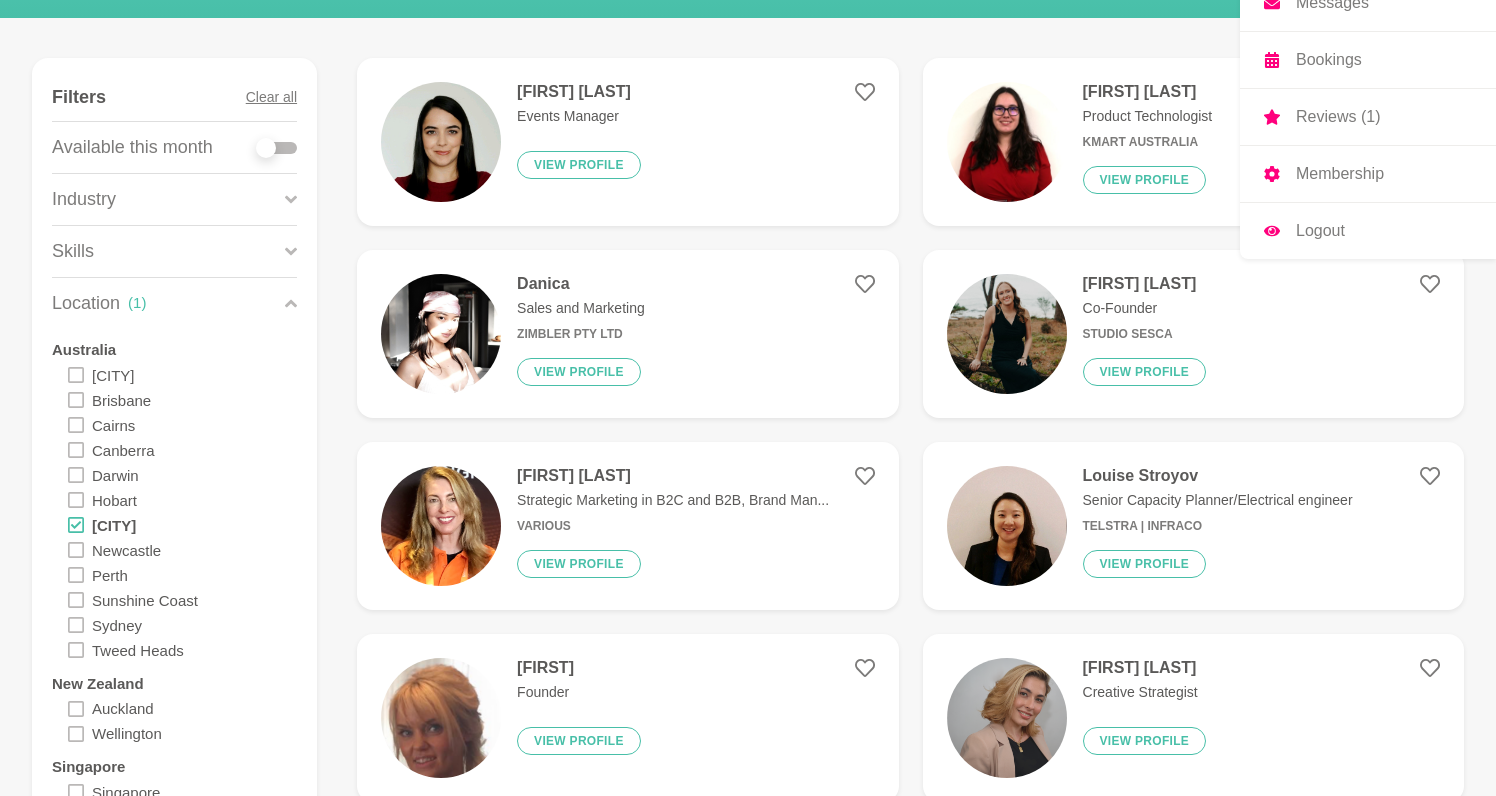 click on "Show Filters Filters Clear all Available this month   Industry Accounting Administration Advertising, Arts & Media Agency Account Management Banking, Investment & Finance Bookkeeping Branding Business & Entrepreneurship Career Coaching Change Management Coaching Construction Consulting & Professional Services Copywriting Customer Experience Data & Analytics Design Digital Marketing Disability Support Editing & Publishing Education & Training Event Management Fashion Government Graphic Design Health & Wellbeing HR & Recruitment Information Technology (IT) Insurance & Superannunuation Leadership Leadership Coach Life Coach Marketing & Communications Medicine Money Coach Not For Profit (NFP) Office Management Operations Partnerships & Sponsorships People & Culture Product Management Project Management Psychology Quality Assurance Real Estate & Constuction Retail & Consumer Products Sales StartUp Technology Telecommunications Travel & Tourism Veterinary and Animal Care Wholesale & Distribution Skills Accounting (" at bounding box center (748, 2034) 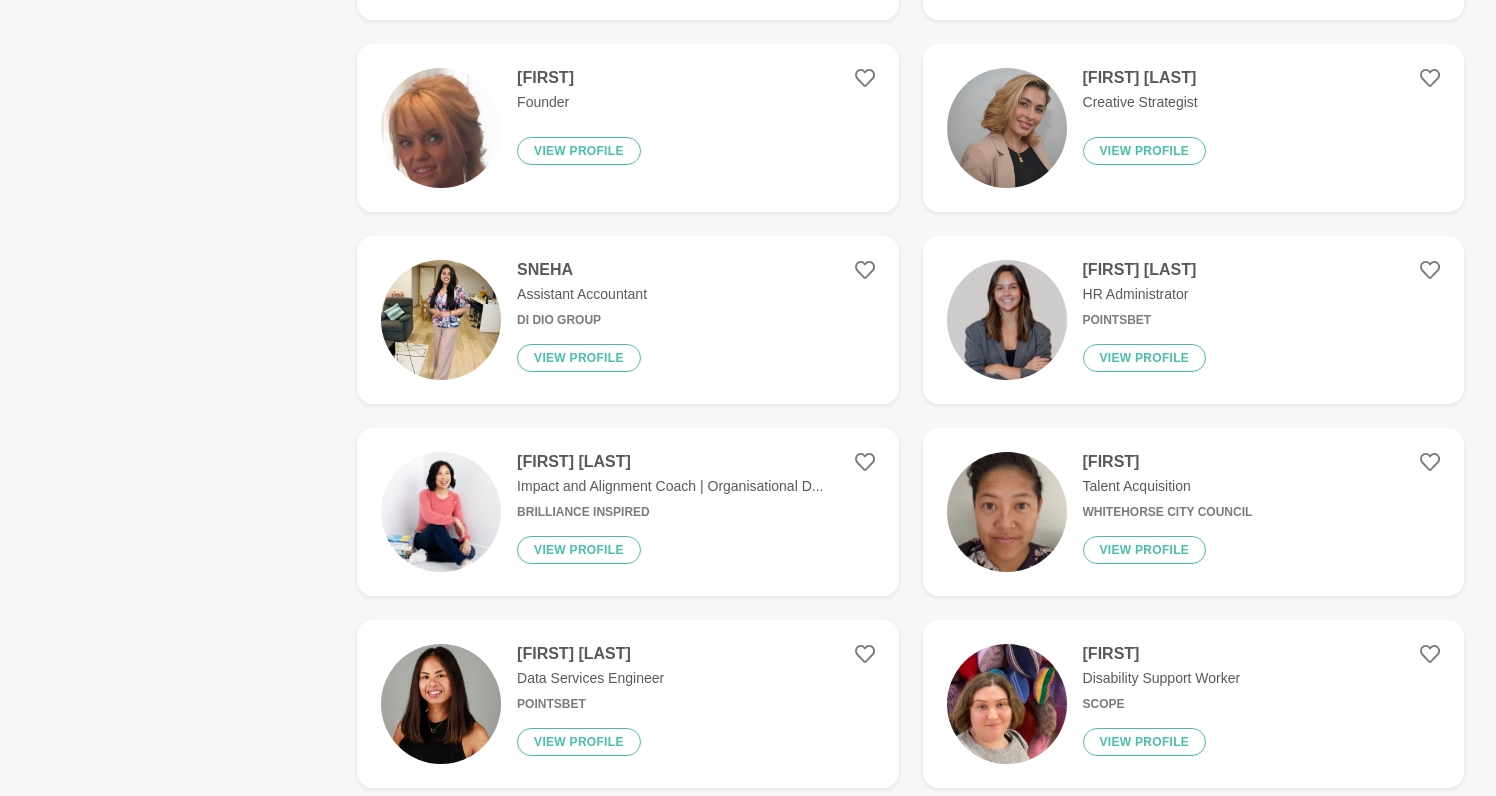 scroll, scrollTop: 817, scrollLeft: 0, axis: vertical 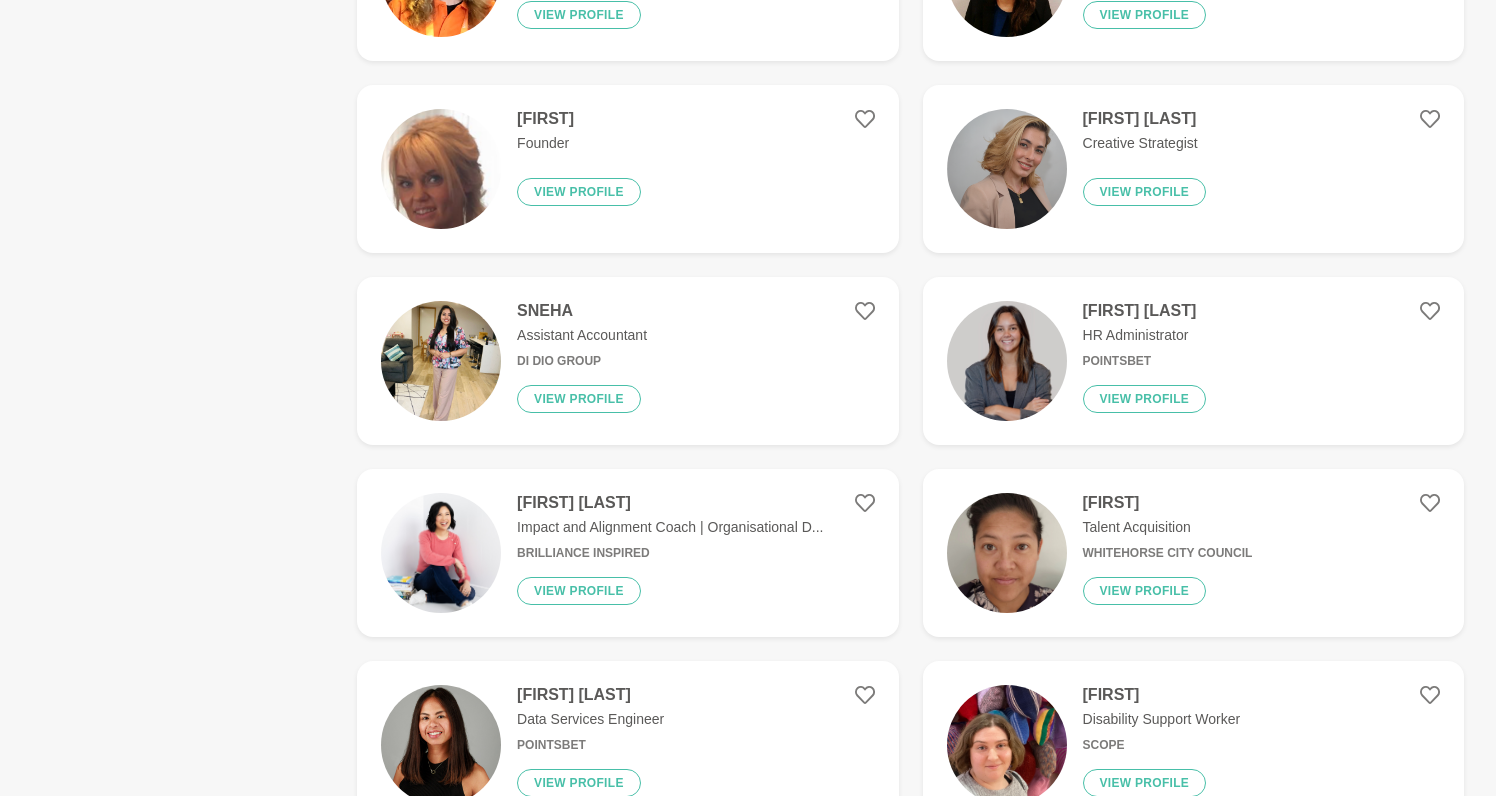 click on "[FIRST] Founder View profile" at bounding box center [571, 169] 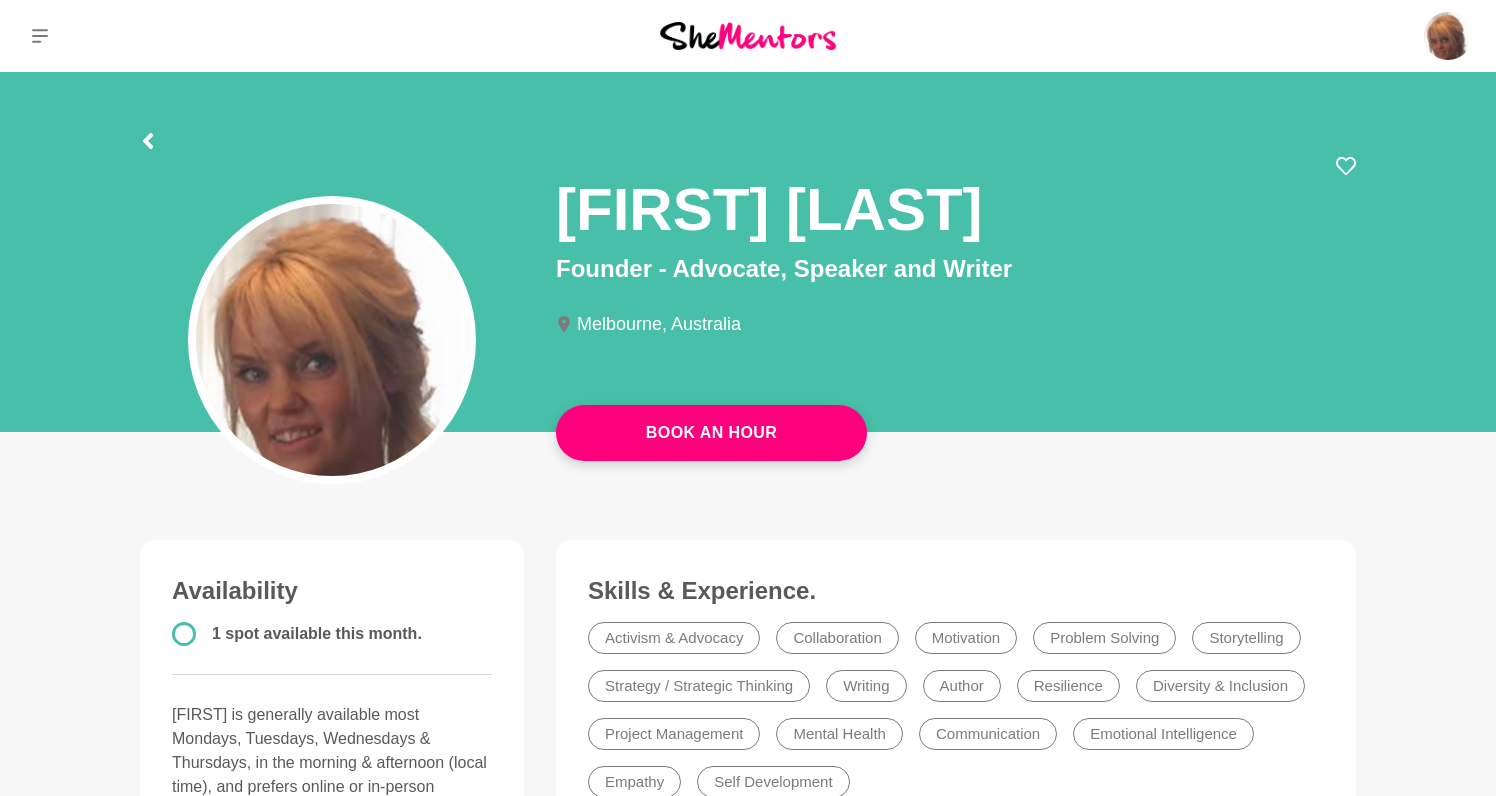 scroll, scrollTop: 0, scrollLeft: 0, axis: both 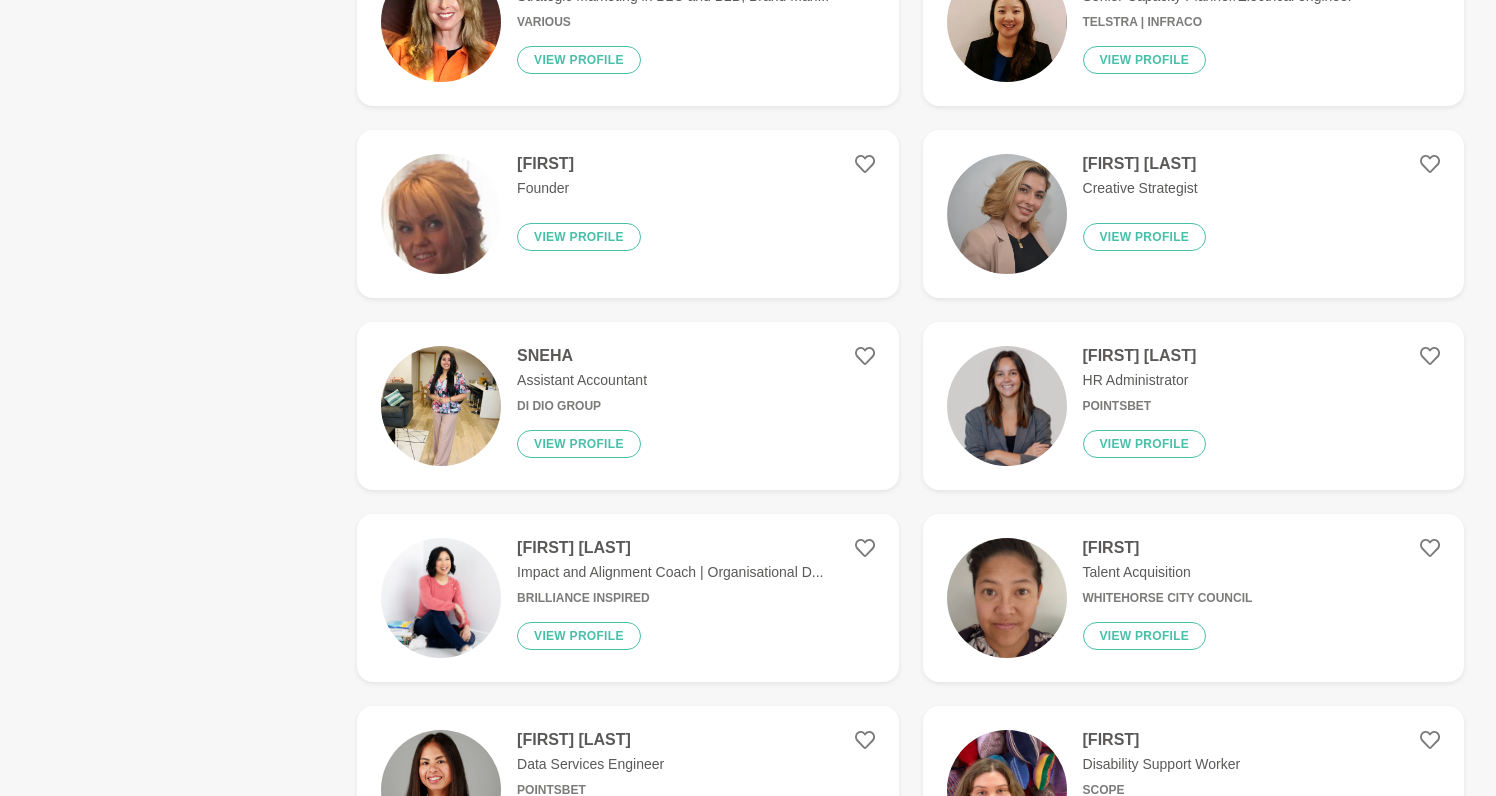 click at bounding box center (441, 214) 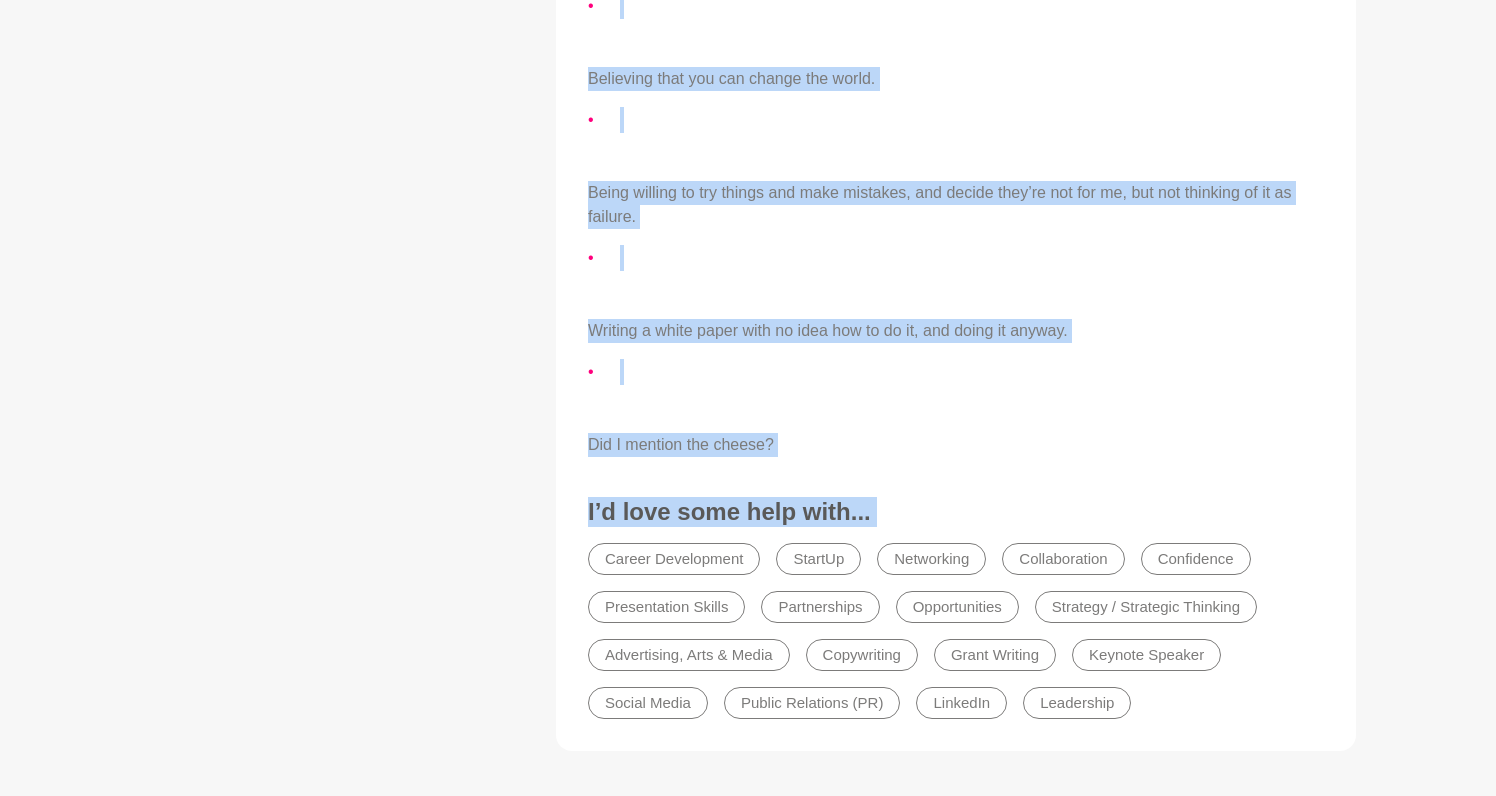 scroll, scrollTop: 2472, scrollLeft: 0, axis: vertical 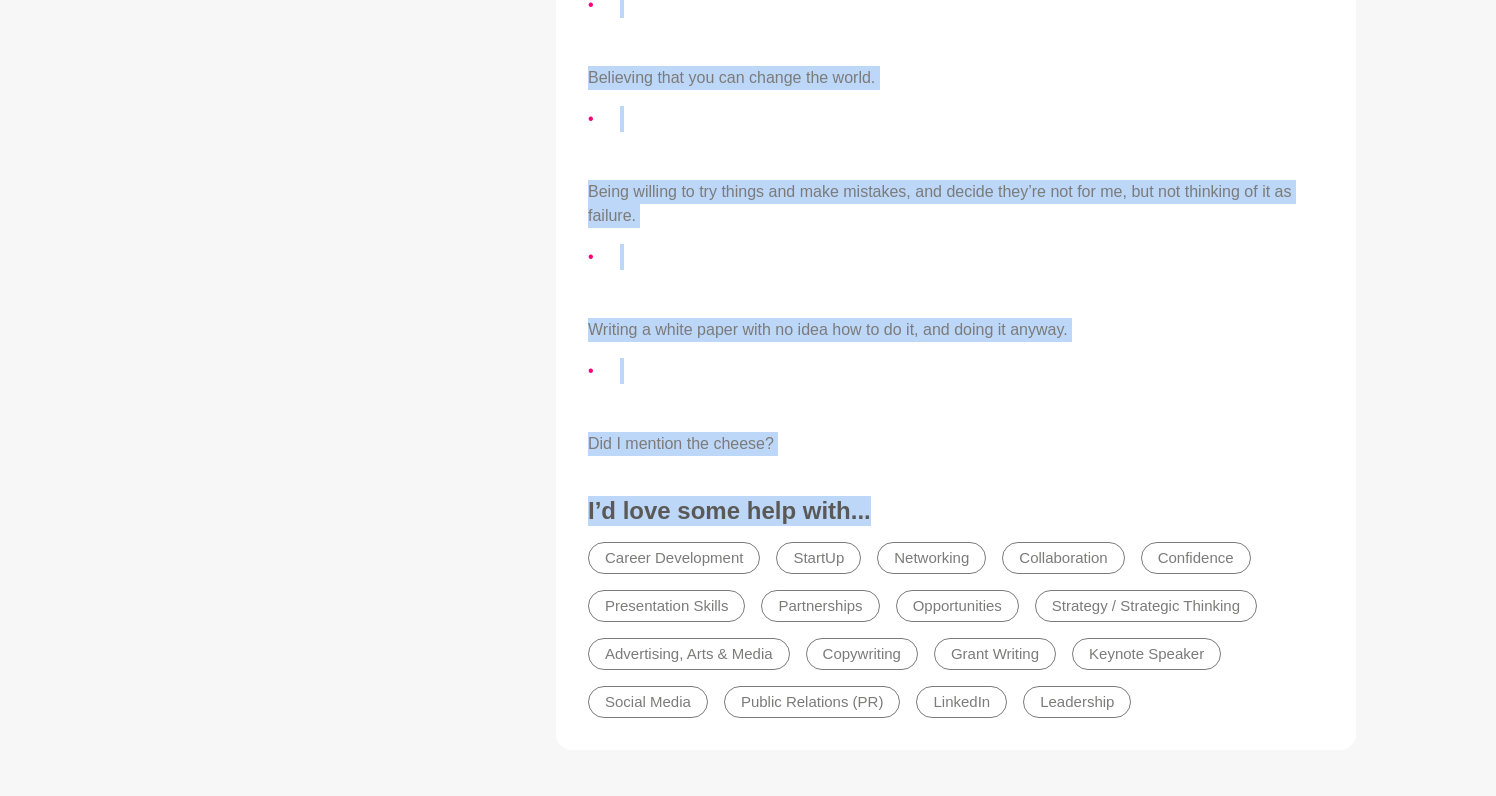 drag, startPoint x: 550, startPoint y: 166, endPoint x: 1292, endPoint y: 527, distance: 825.15753 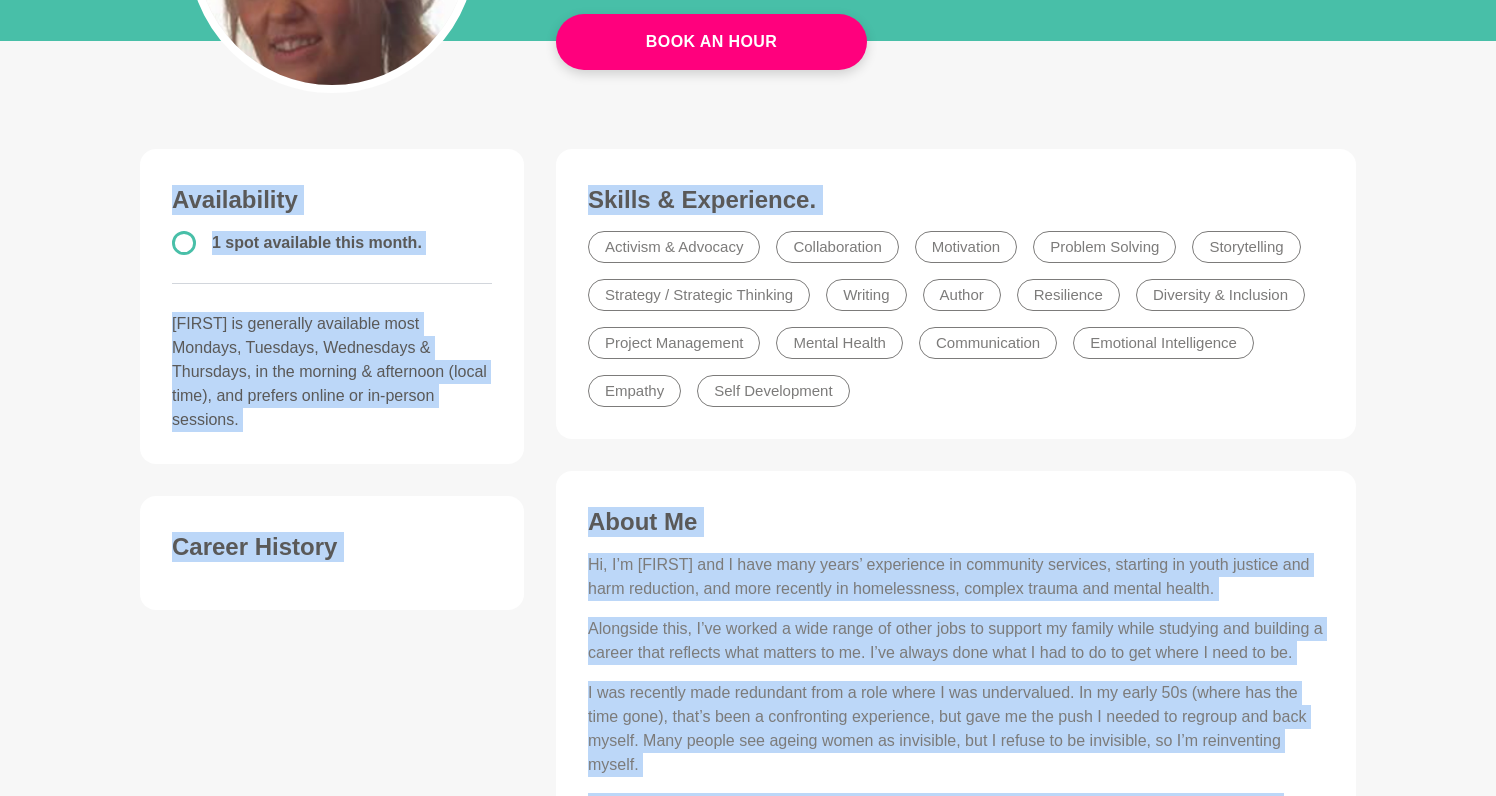 scroll, scrollTop: 389, scrollLeft: 0, axis: vertical 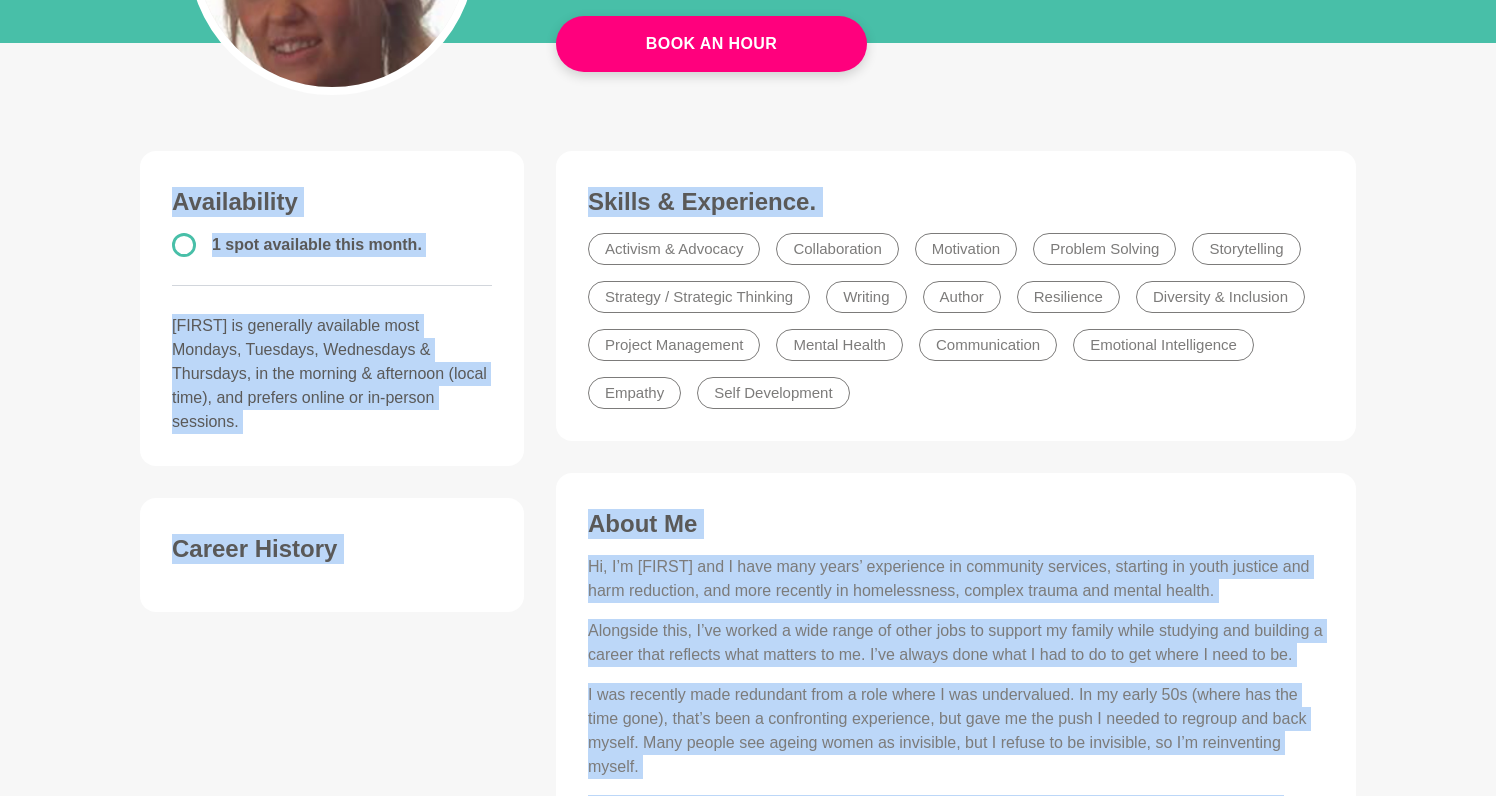 click on "Alongside this, I’ve worked a wide range of other jobs to support my family while studying and building a career that reflects what matters to me. I’ve always done what I had to do to get where I need to be." at bounding box center (956, 643) 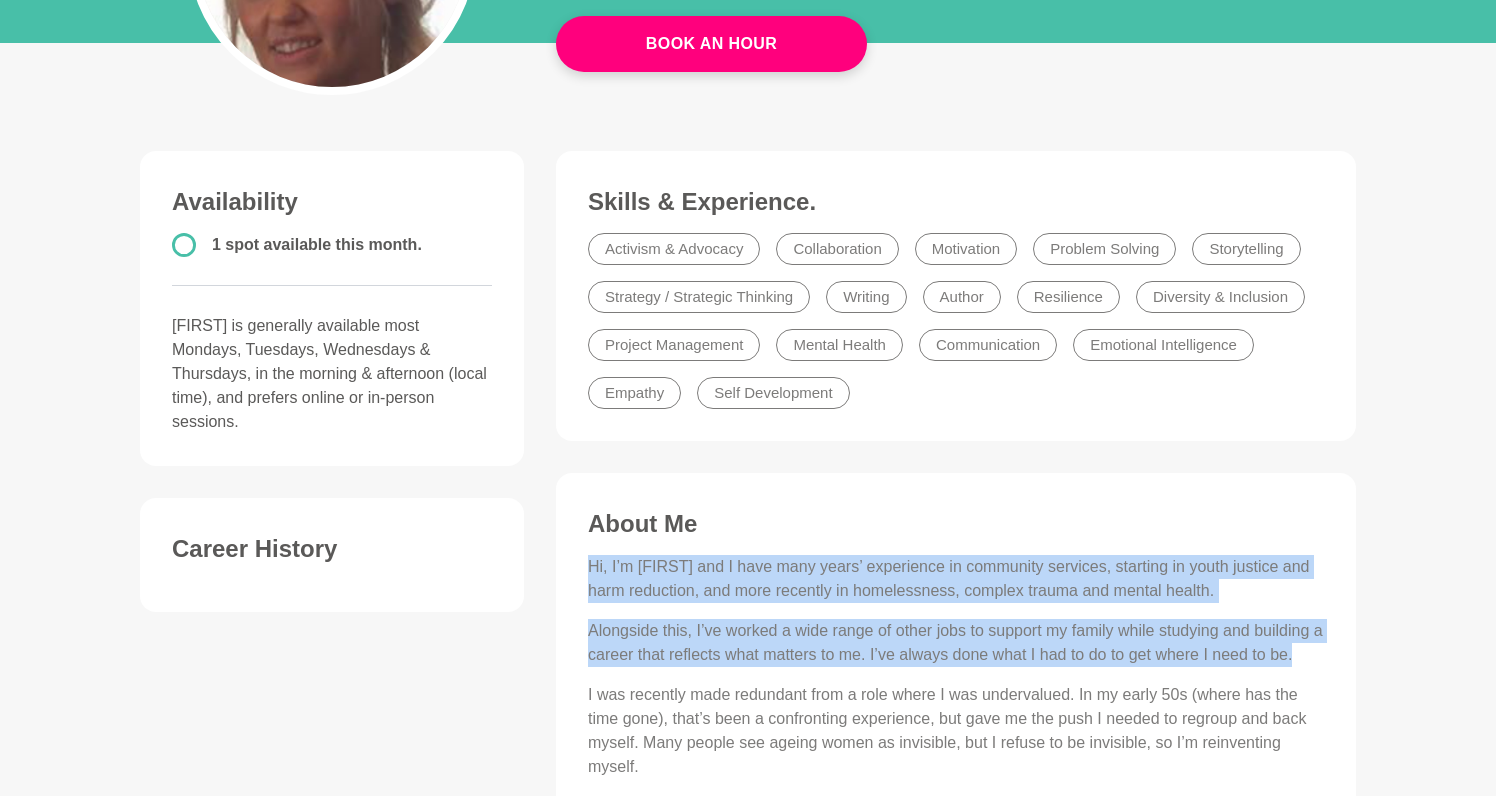 drag, startPoint x: 677, startPoint y: 679, endPoint x: 585, endPoint y: 570, distance: 142.6359 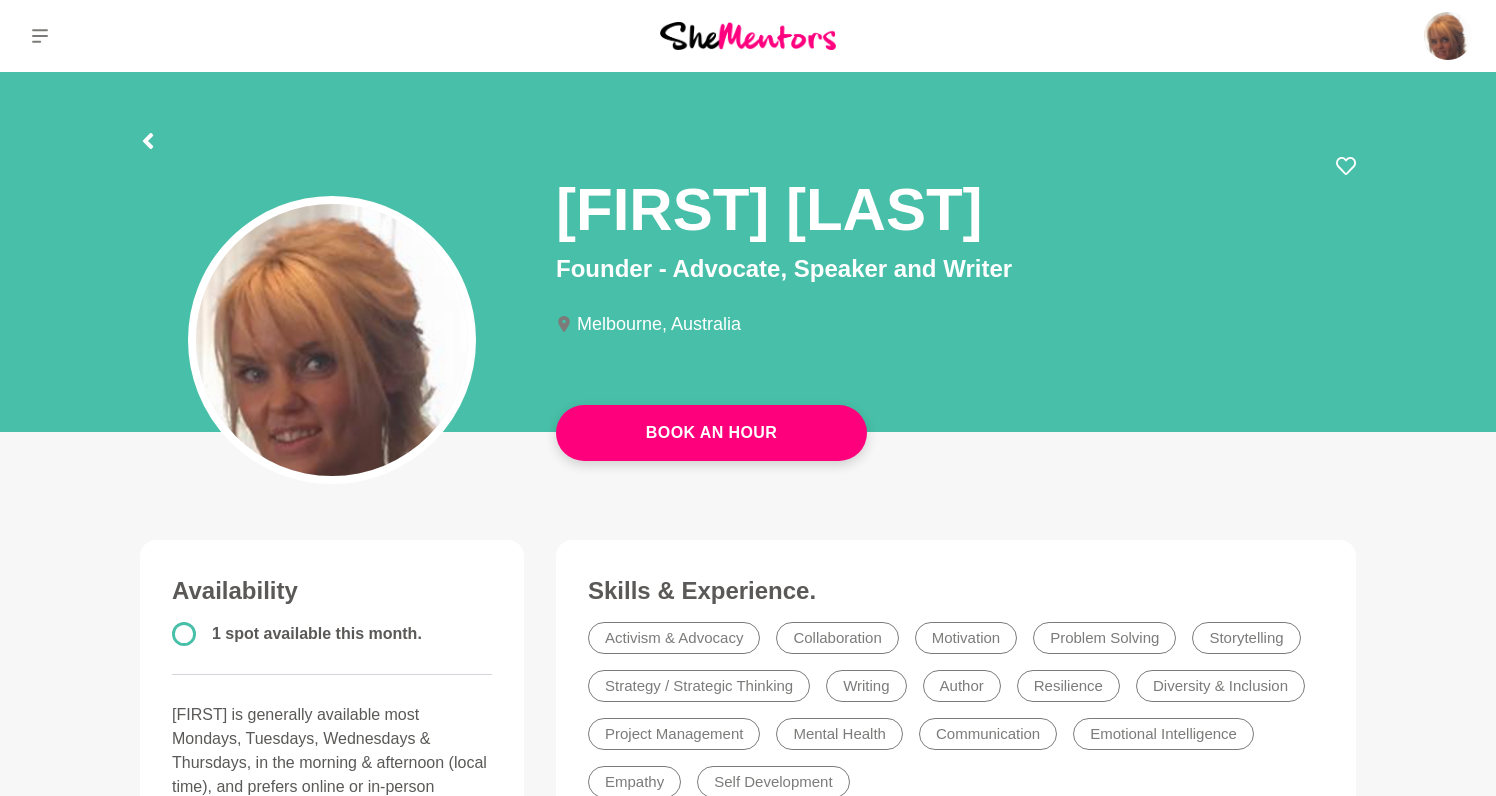 scroll, scrollTop: 0, scrollLeft: 0, axis: both 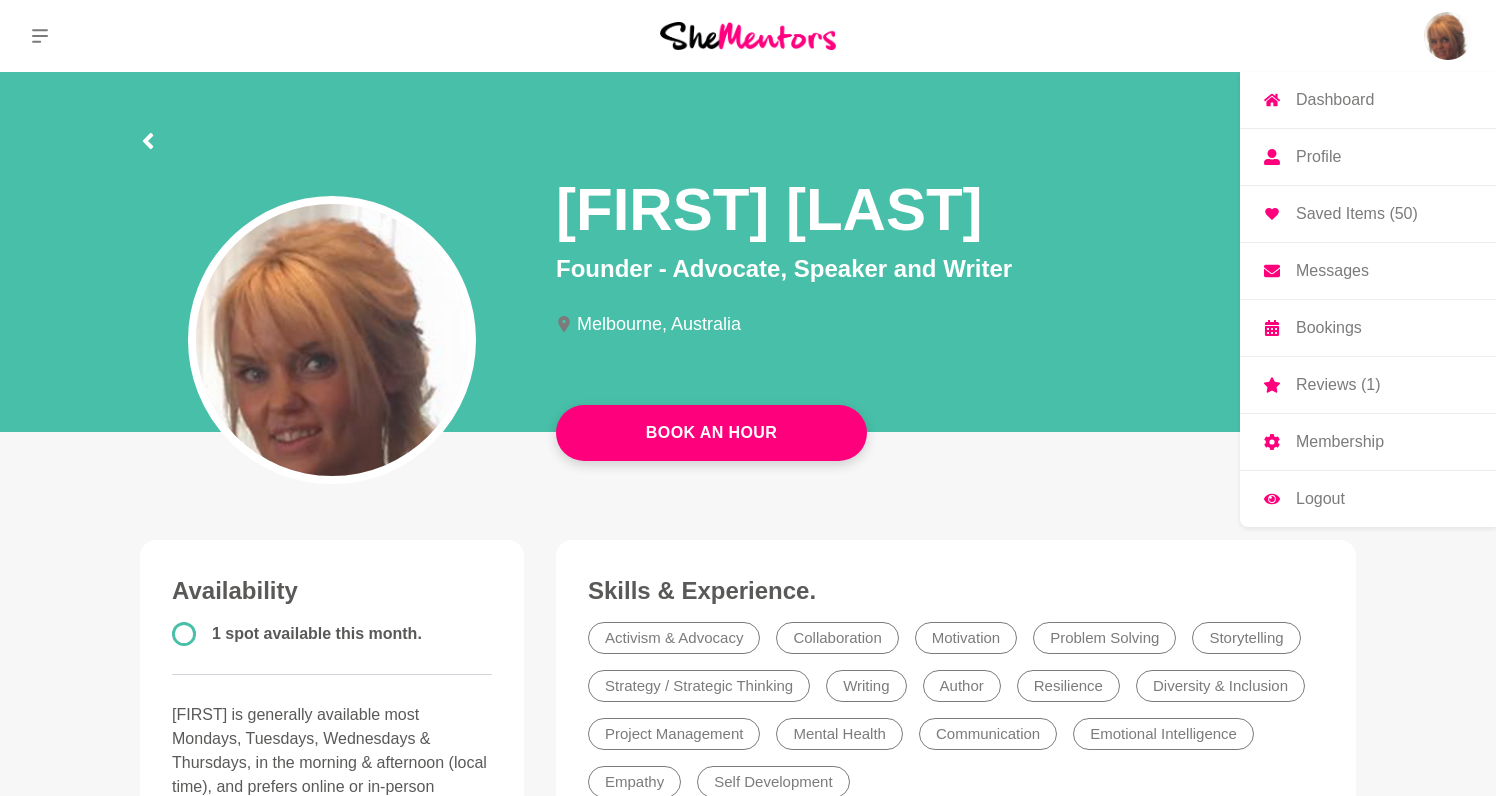 click on "Profile" at bounding box center [1368, 157] 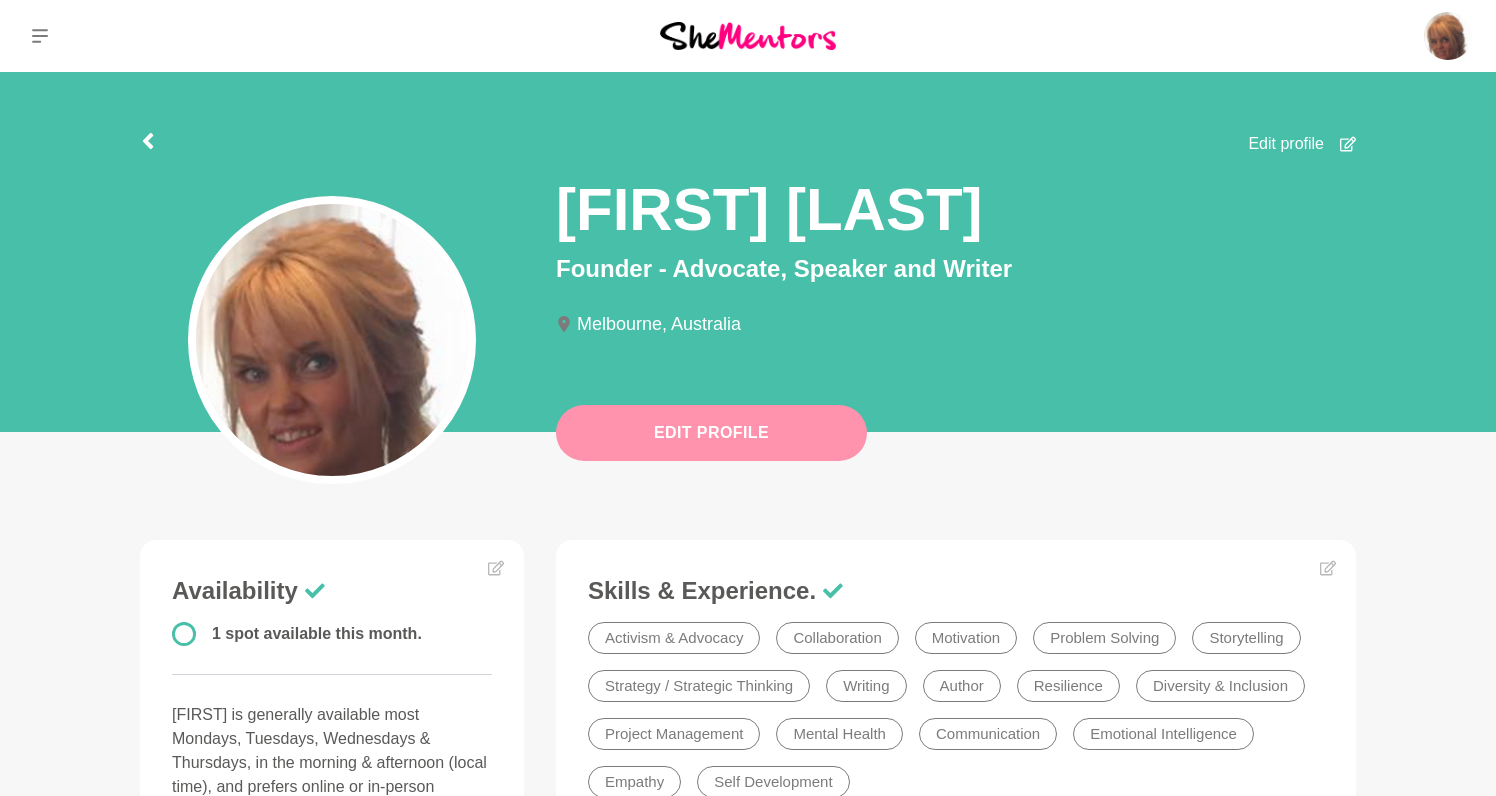 click on "Edit Profile" at bounding box center [711, 433] 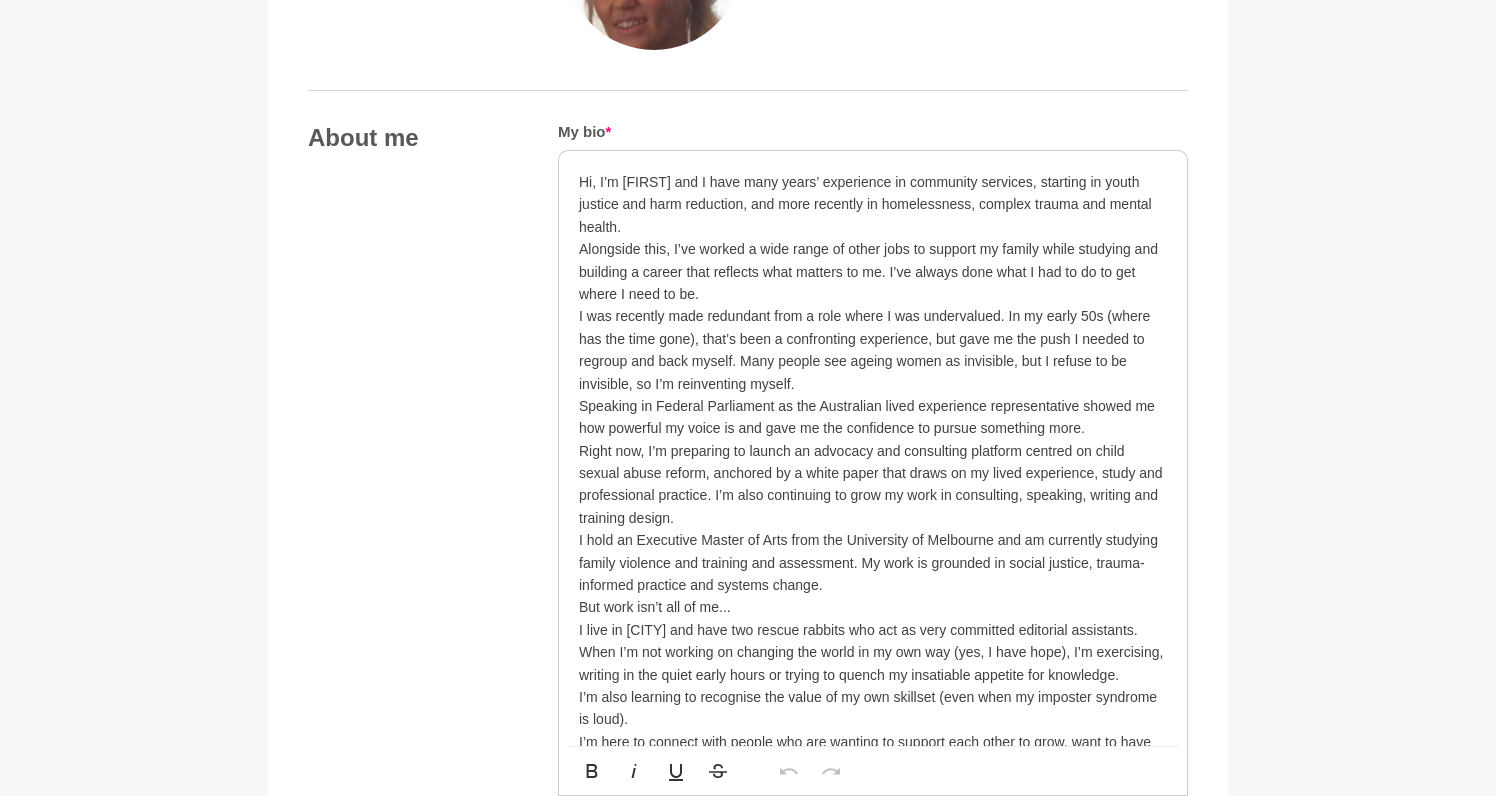 scroll, scrollTop: 1006, scrollLeft: 0, axis: vertical 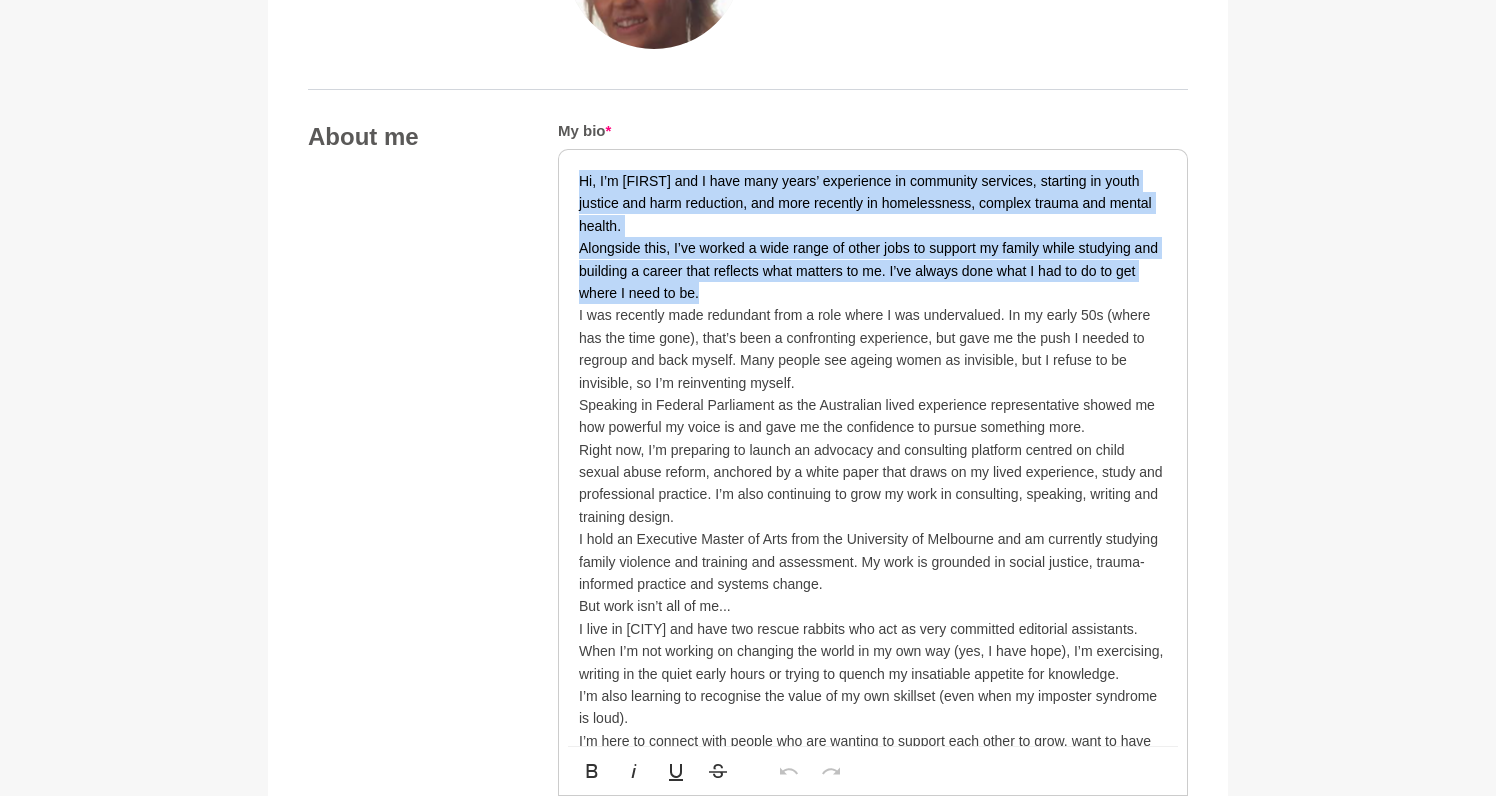 drag, startPoint x: 698, startPoint y: 286, endPoint x: 574, endPoint y: 172, distance: 168.4399 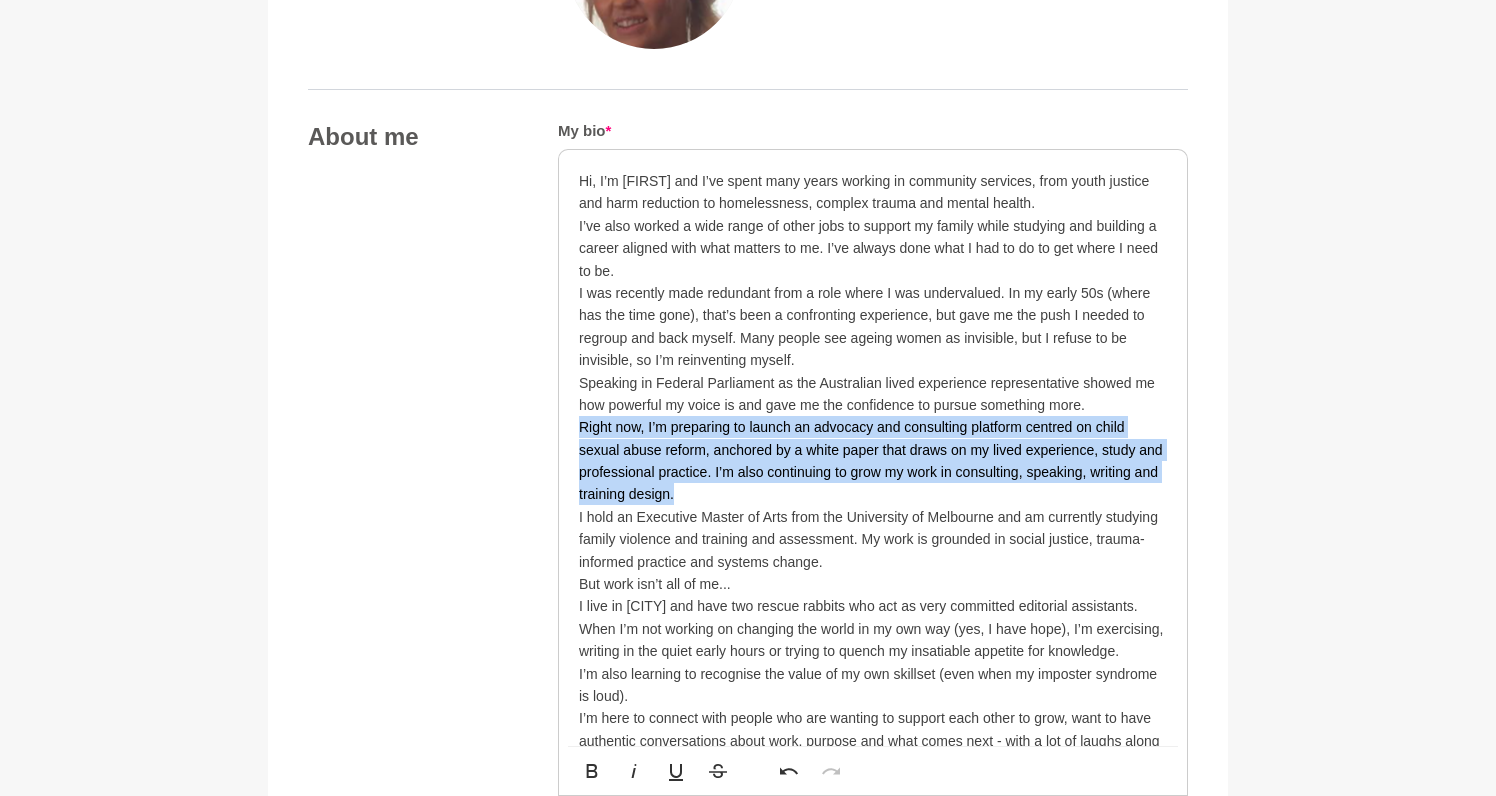 drag, startPoint x: 692, startPoint y: 479, endPoint x: 580, endPoint y: 415, distance: 128.99612 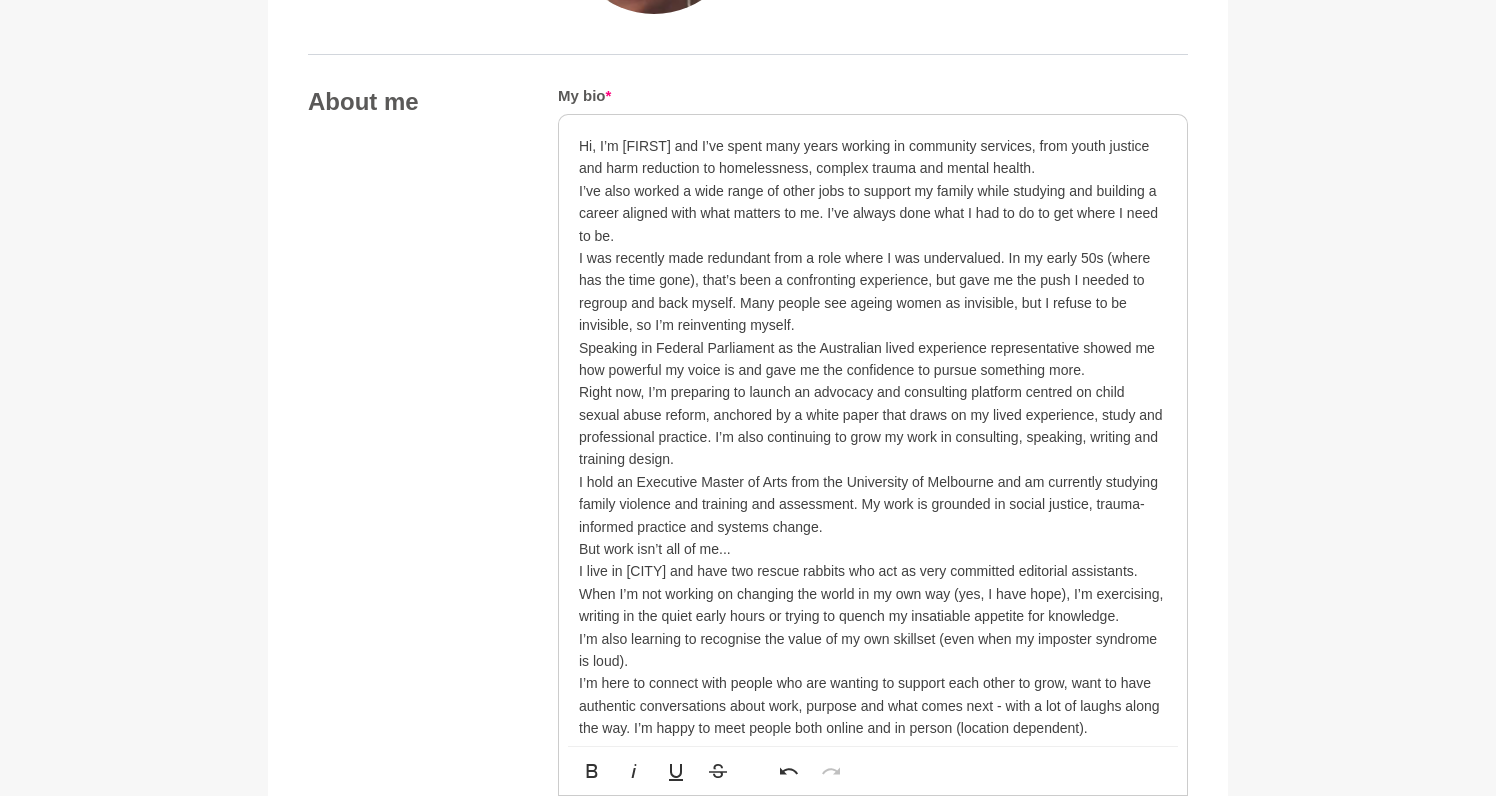 scroll, scrollTop: 1054, scrollLeft: 0, axis: vertical 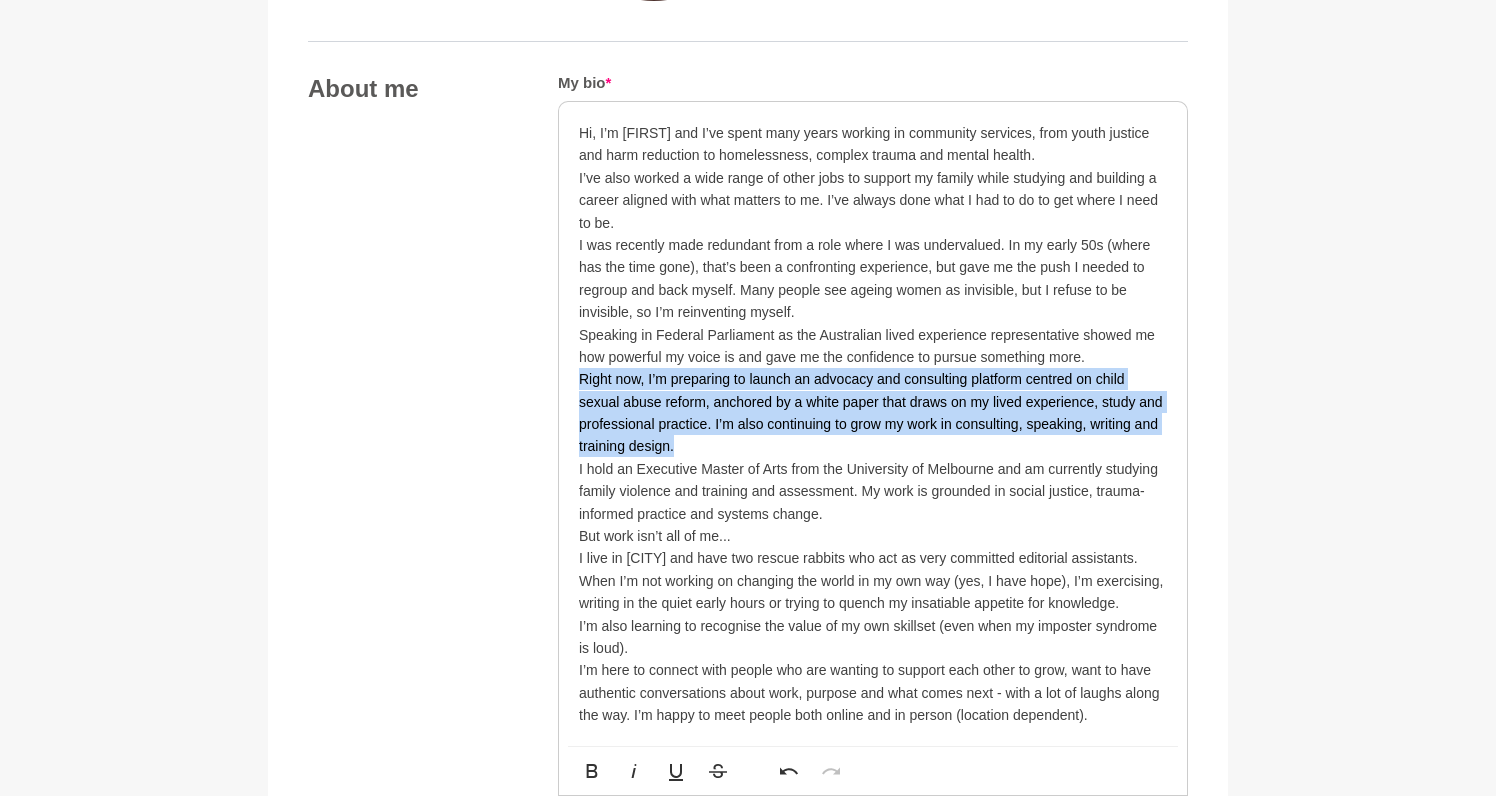drag, startPoint x: 682, startPoint y: 434, endPoint x: 574, endPoint y: 375, distance: 123.065025 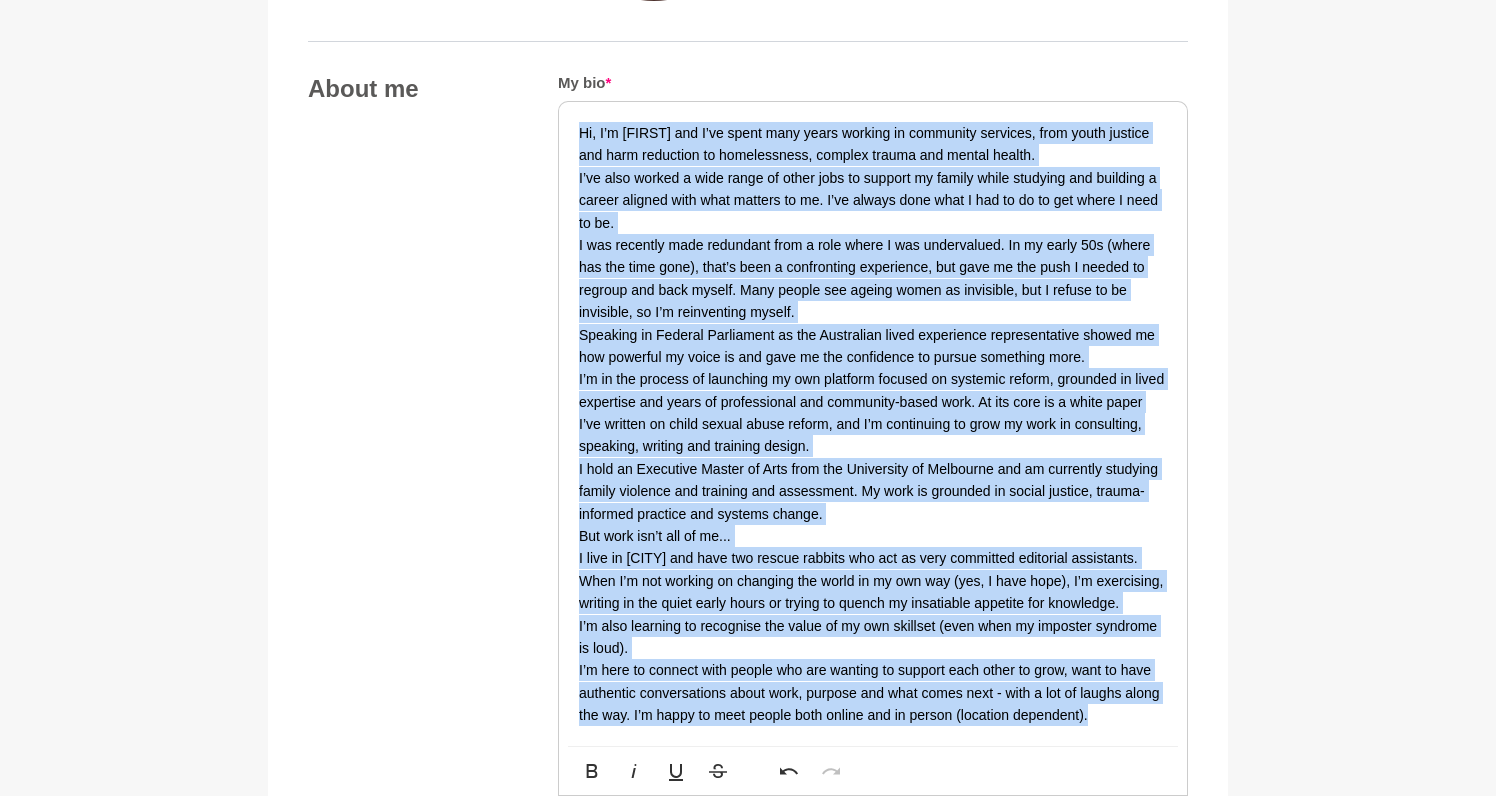 drag, startPoint x: 1117, startPoint y: 706, endPoint x: 552, endPoint y: 115, distance: 817.6222 